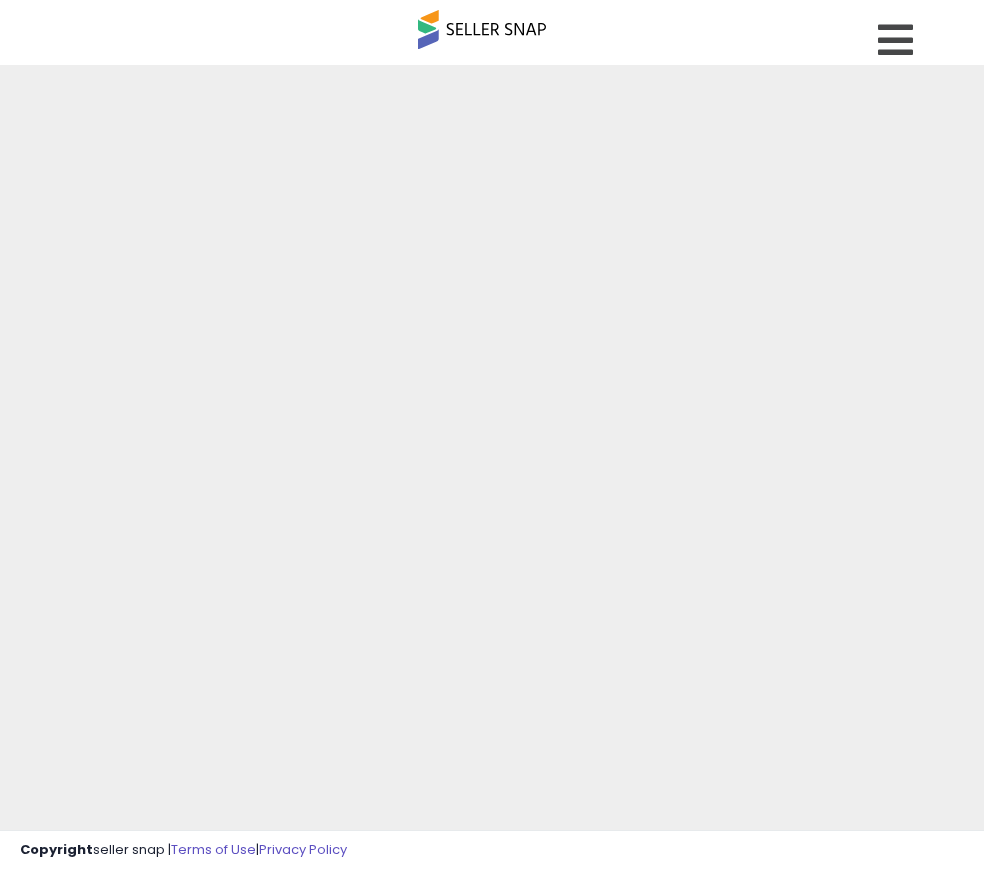 scroll, scrollTop: 0, scrollLeft: 0, axis: both 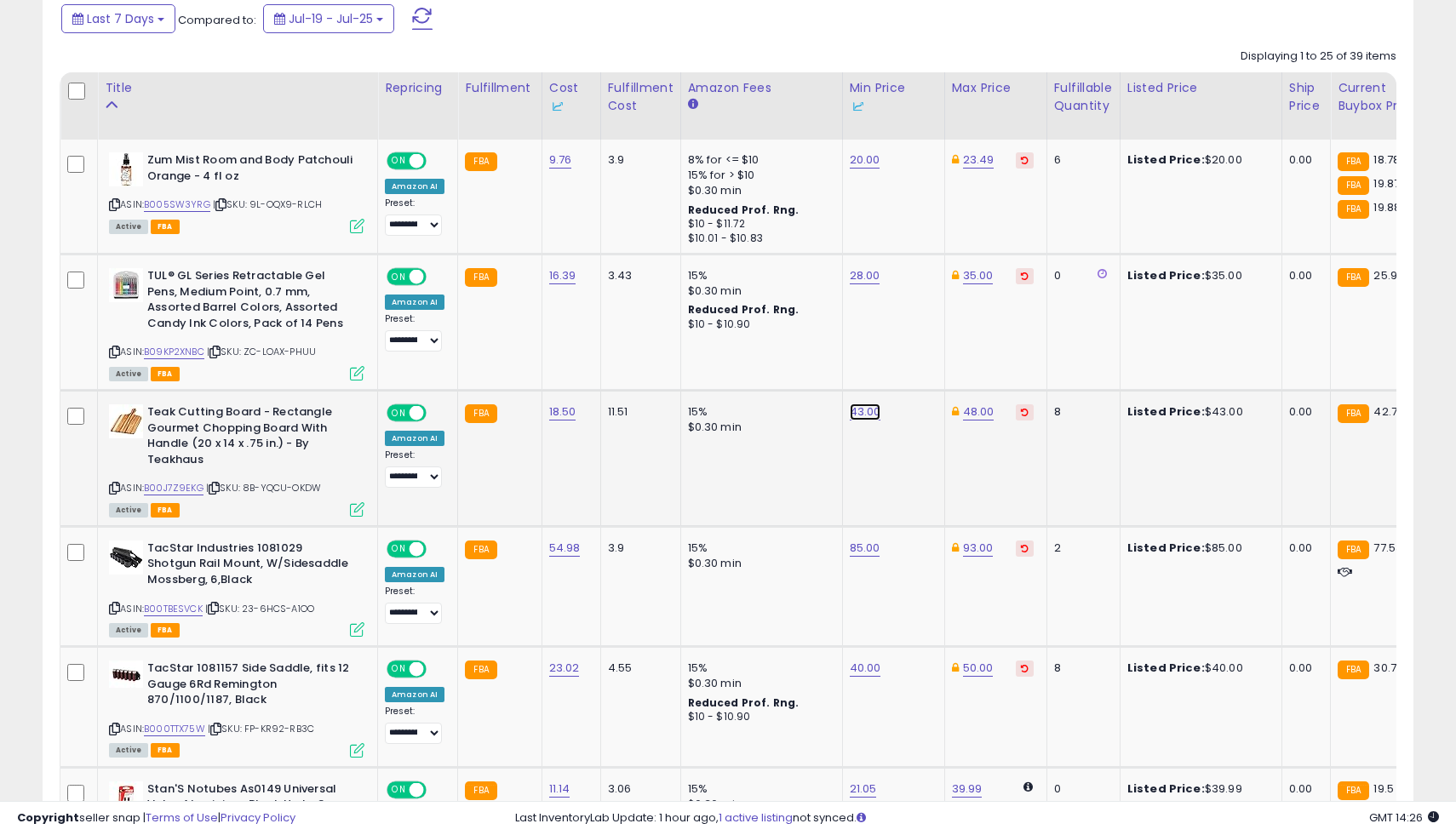 click on "43.00" at bounding box center (865, 160) 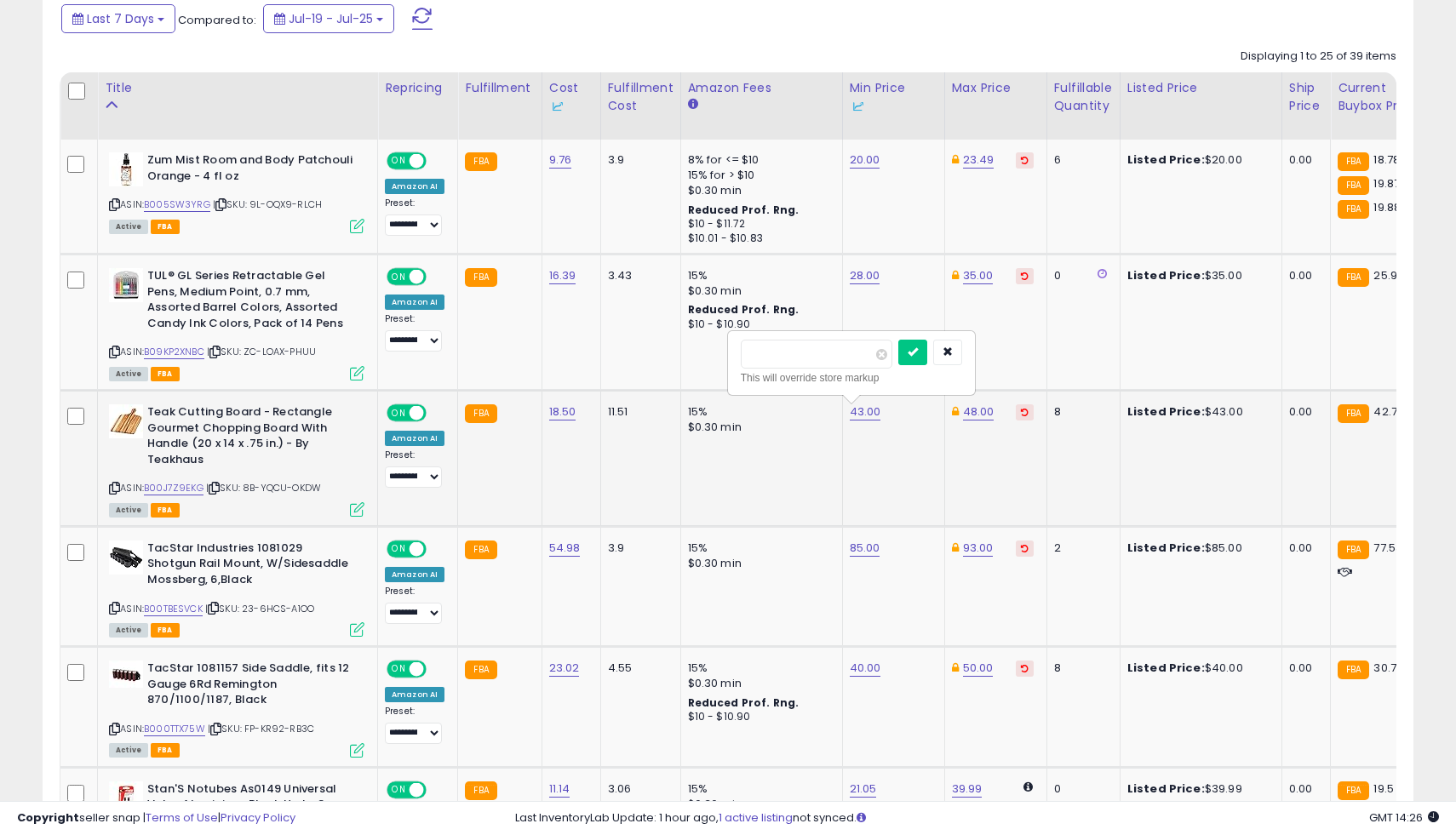 type on "****" 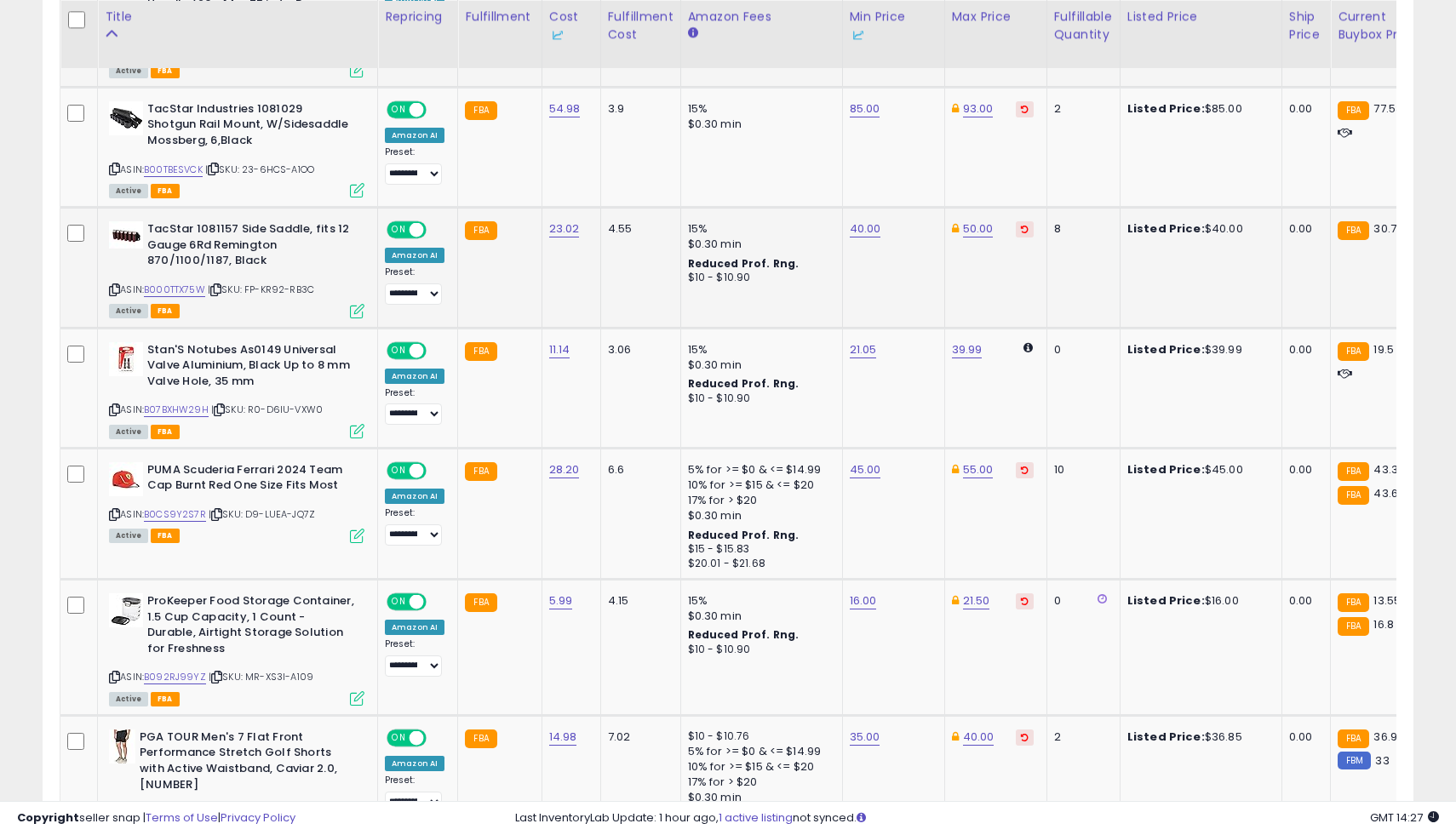 scroll, scrollTop: 1195, scrollLeft: 0, axis: vertical 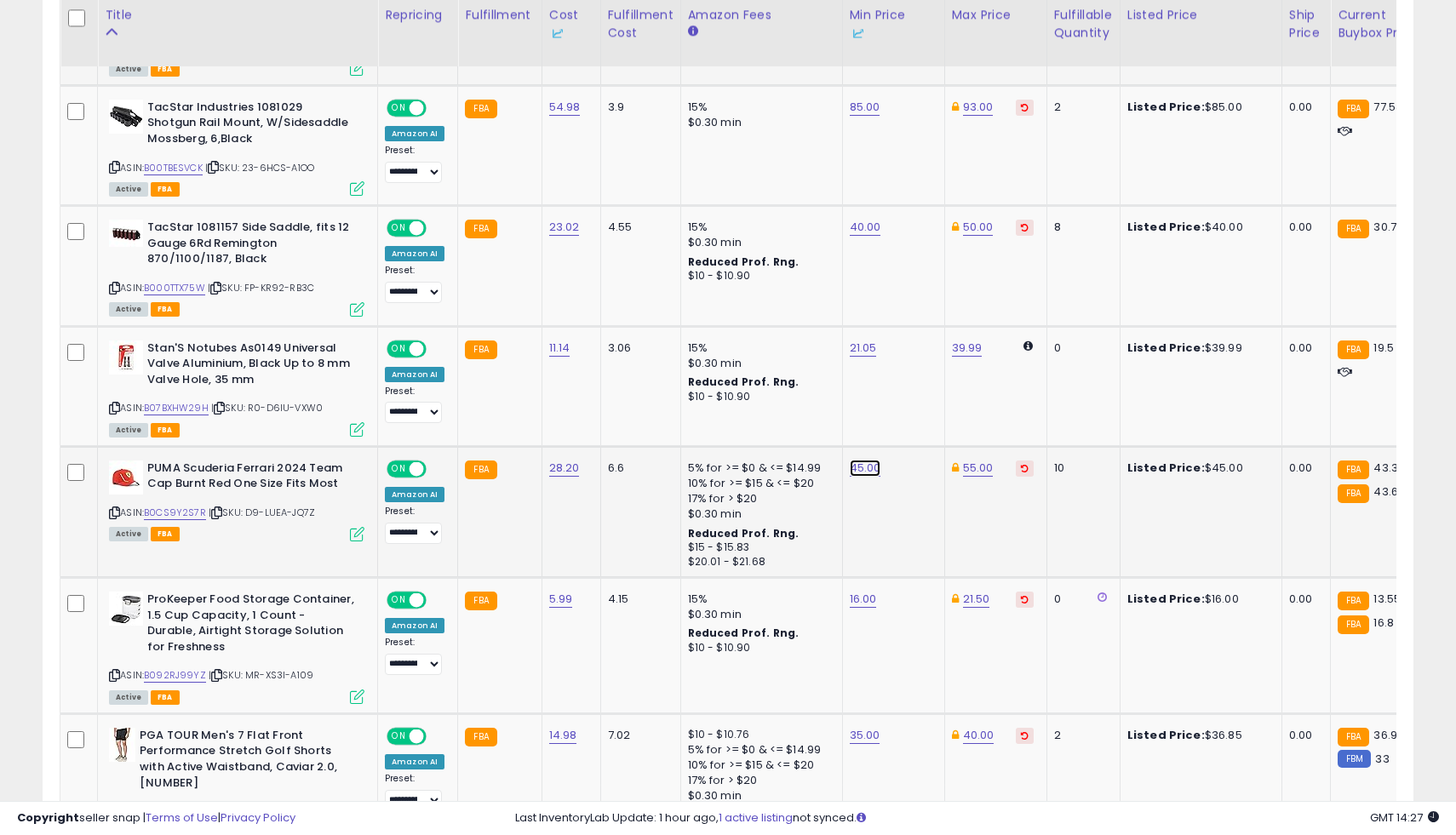 click on "45.00" at bounding box center [865, -281] 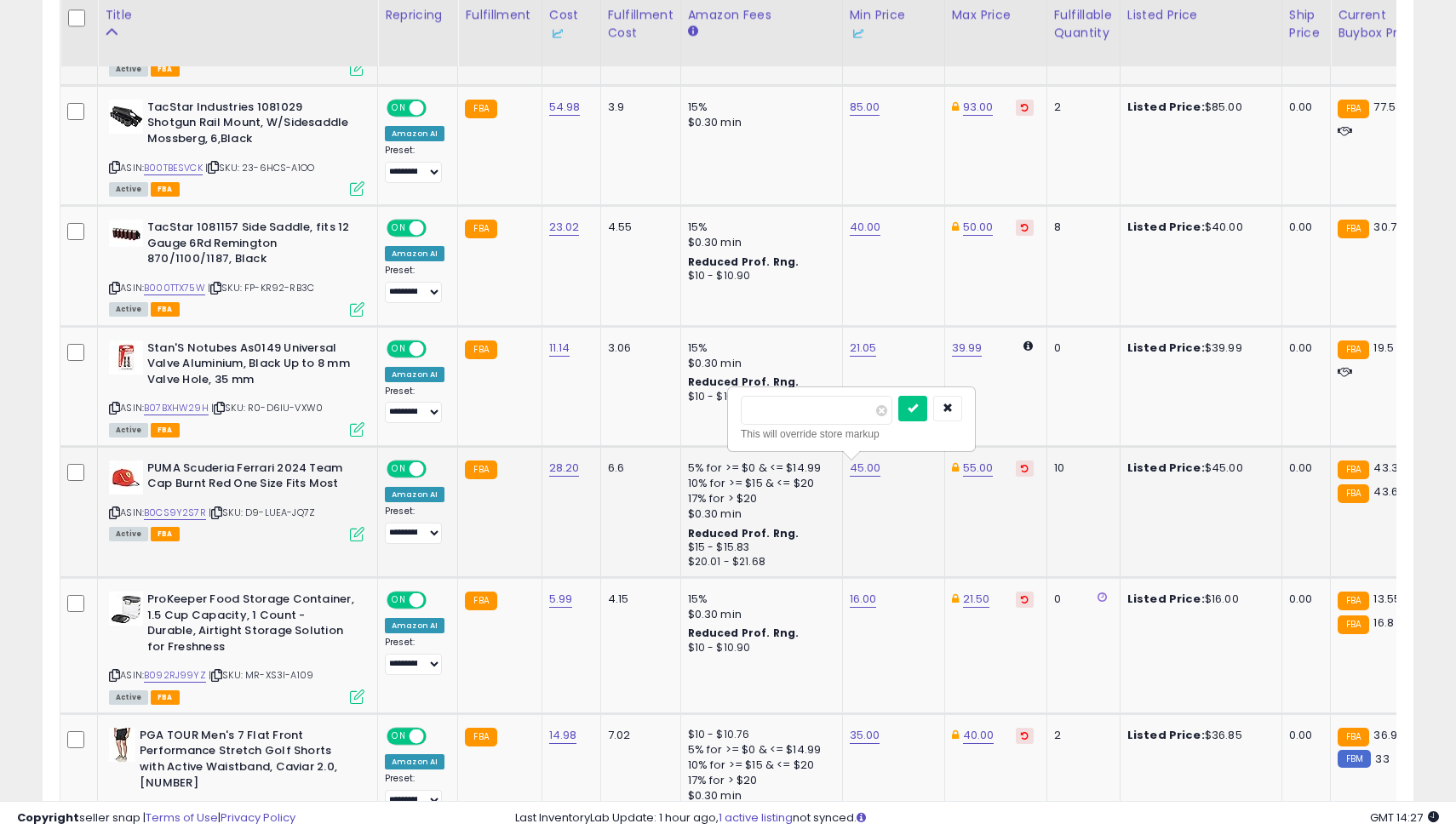 type on "****" 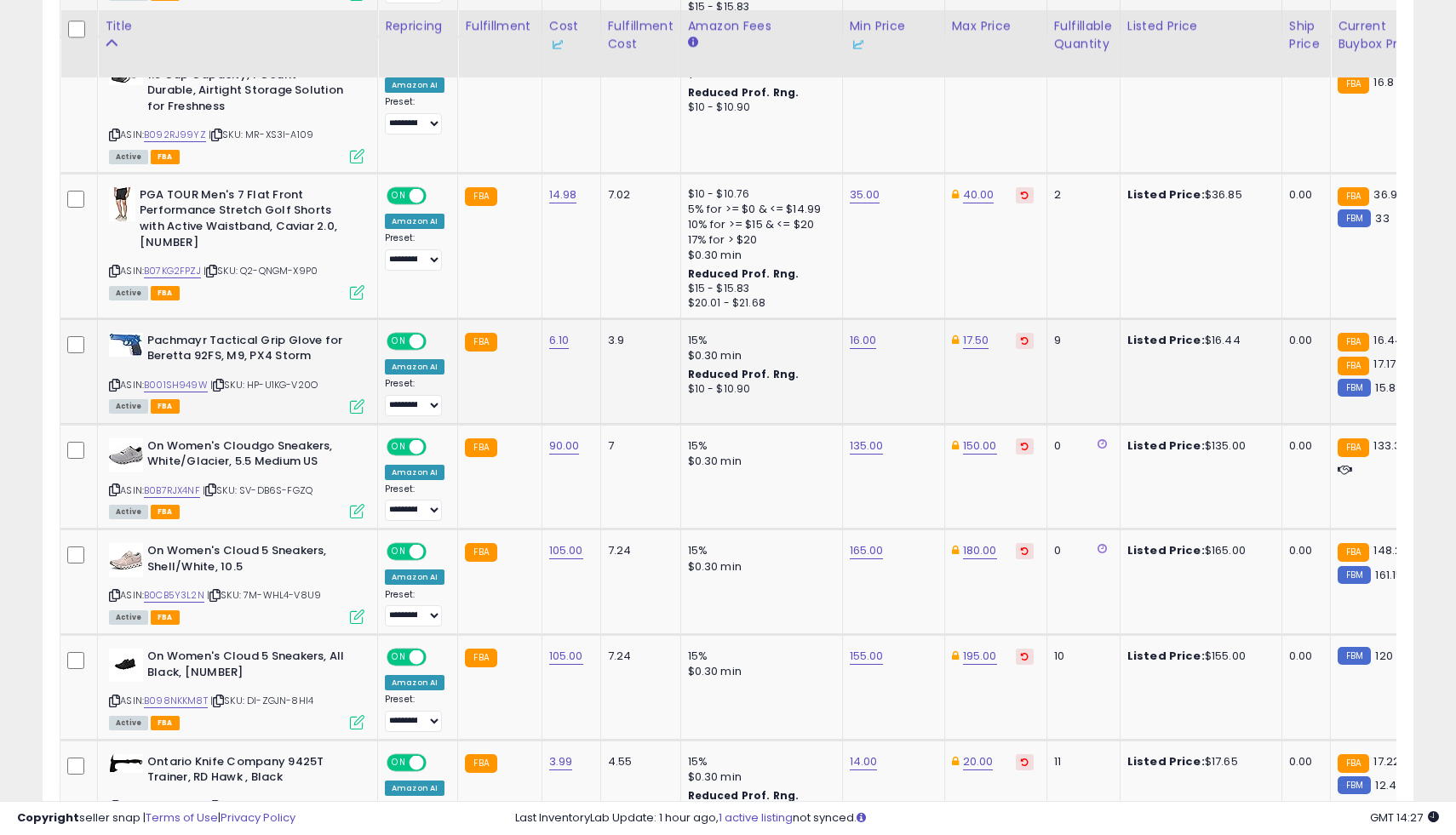scroll, scrollTop: 1747, scrollLeft: 0, axis: vertical 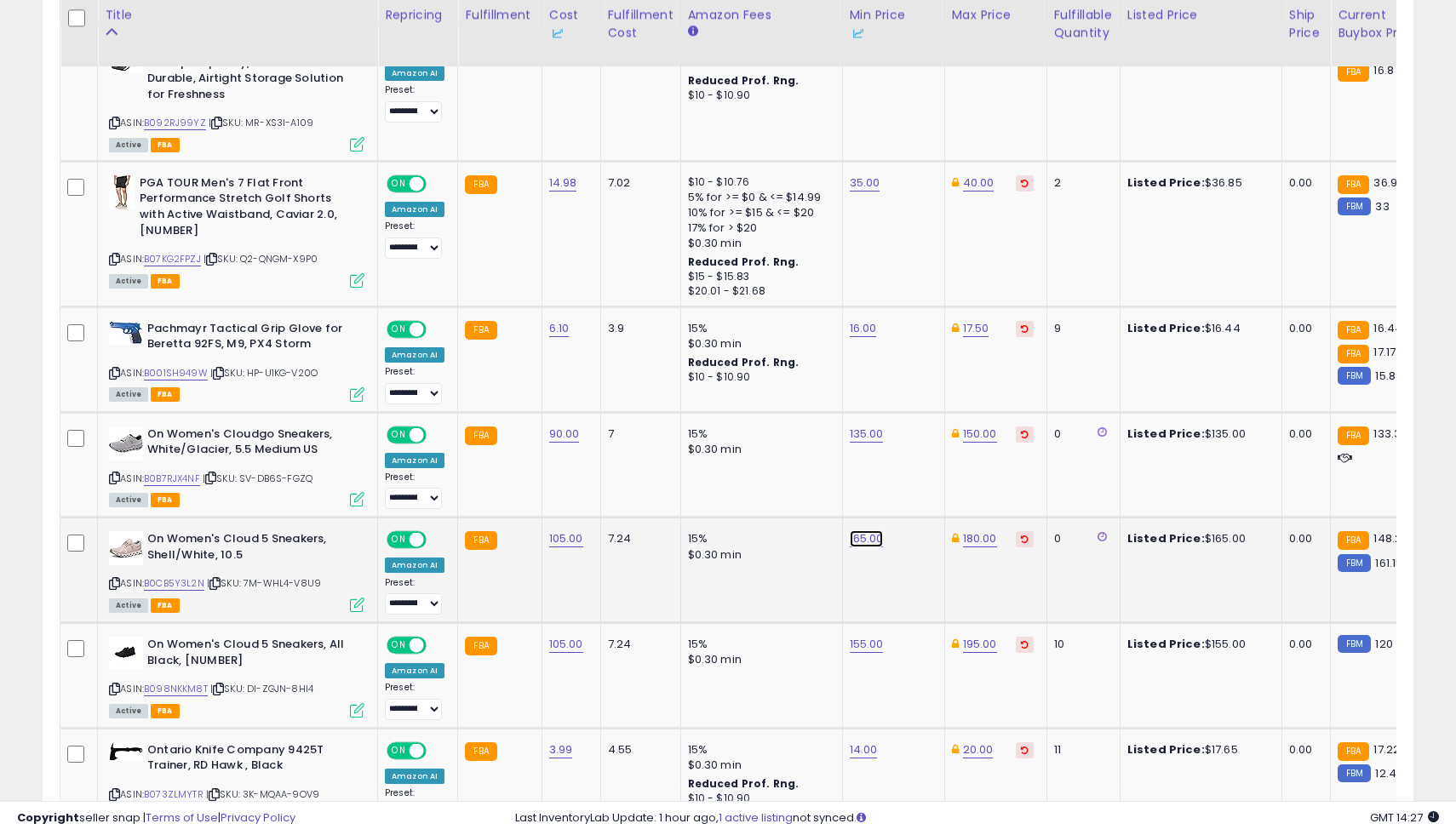 click on "165.00" at bounding box center (865, -833) 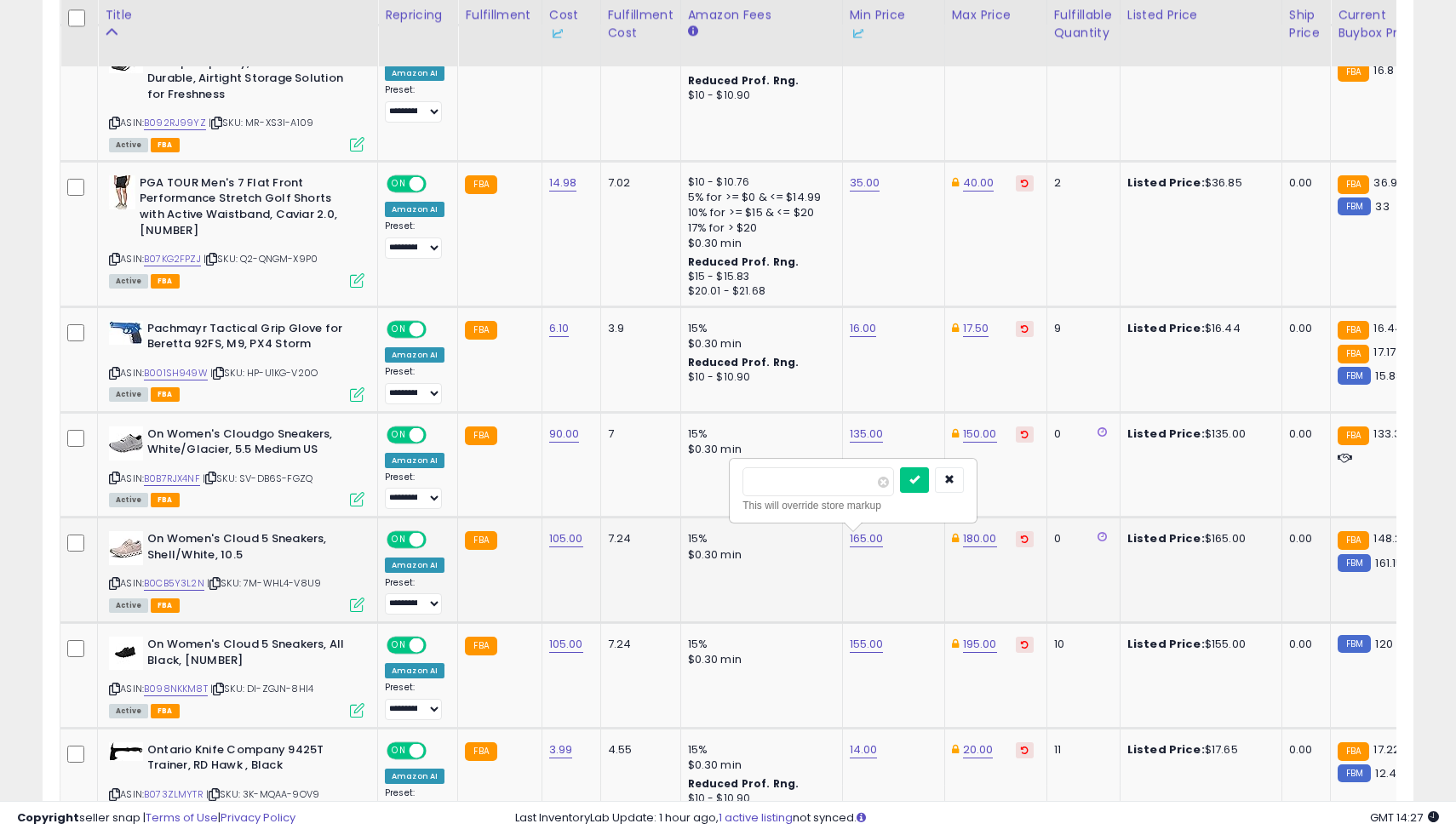 type on "**" 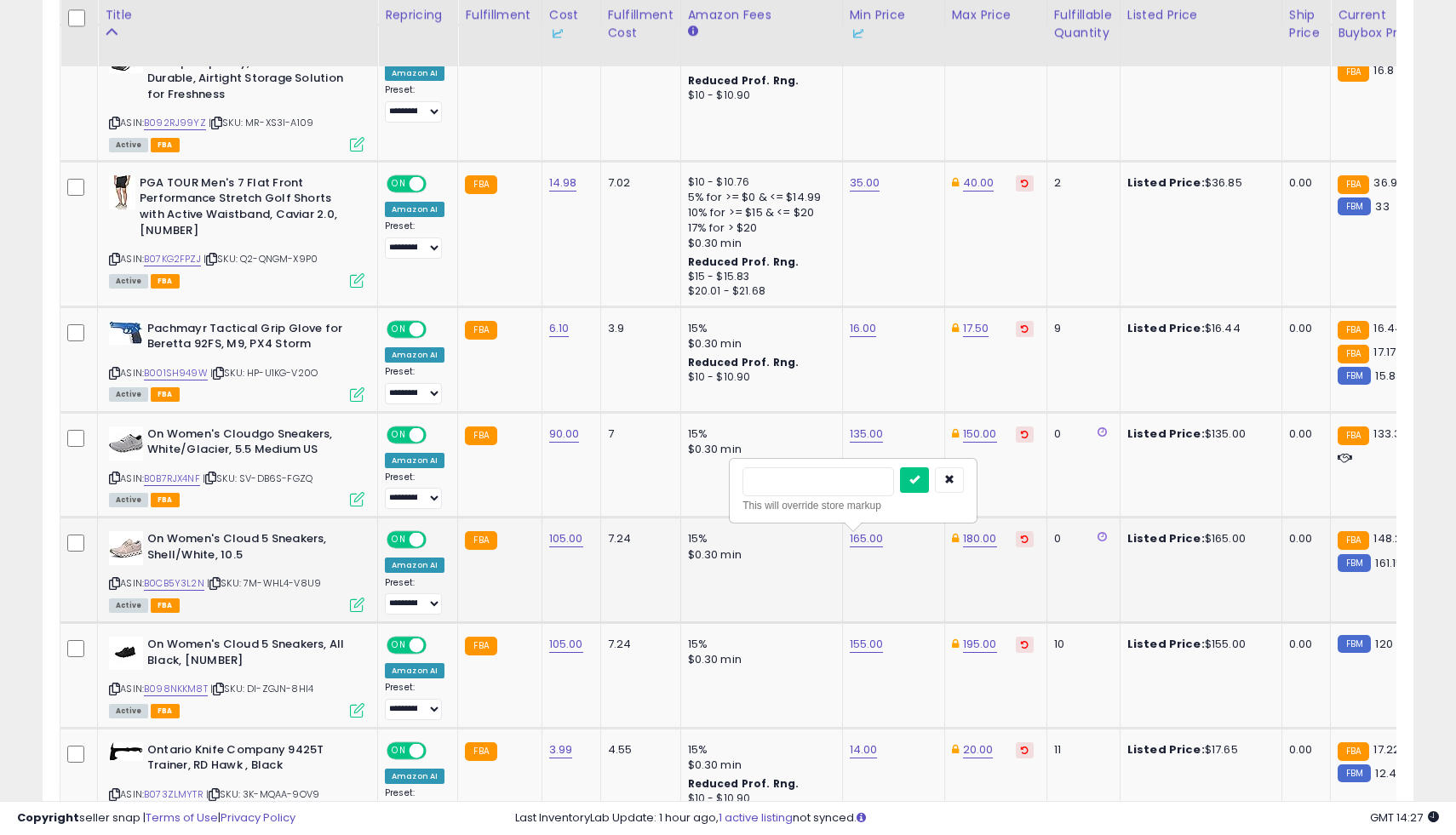 type 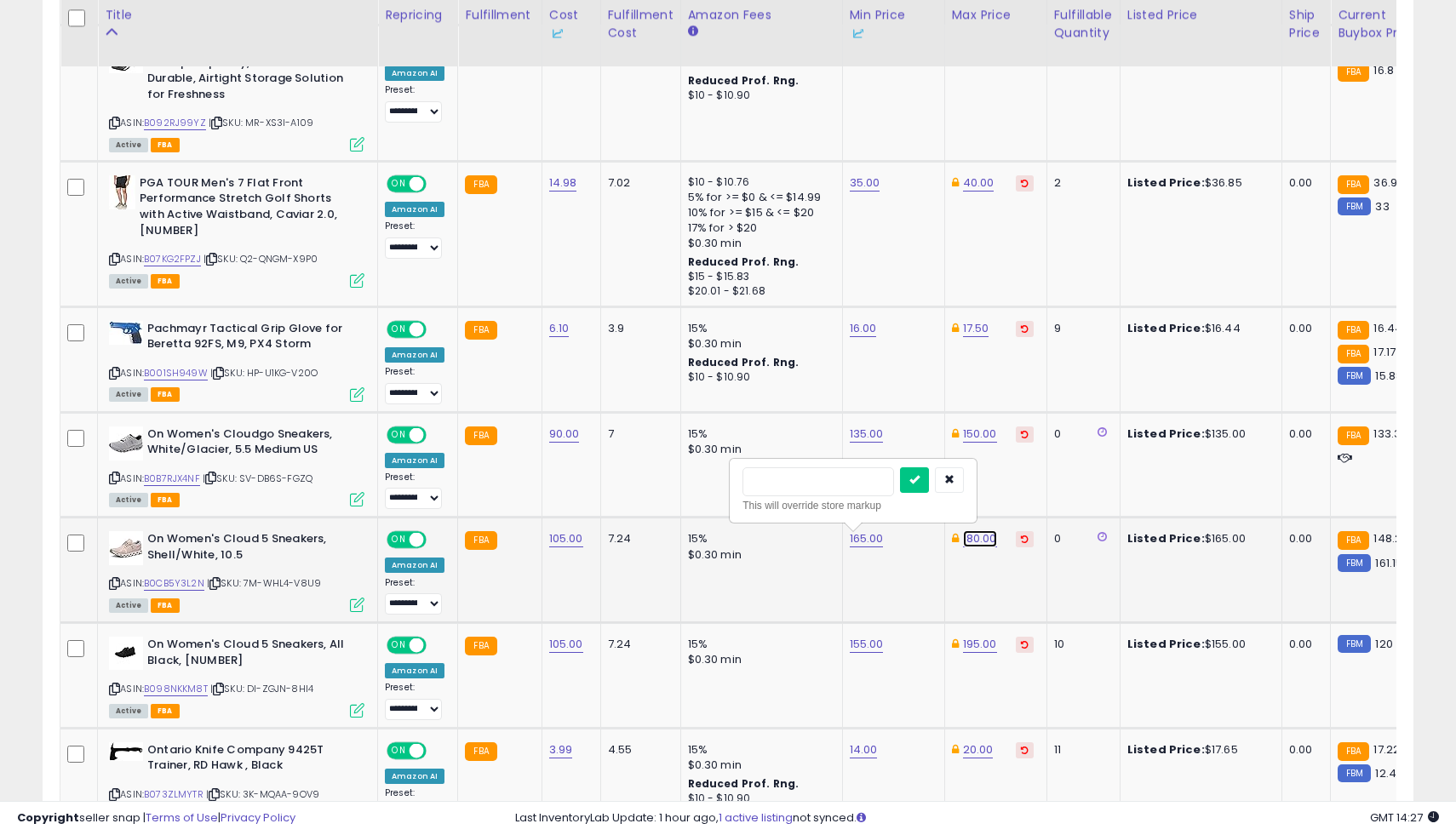 click on "180.00" at bounding box center (978, -833) 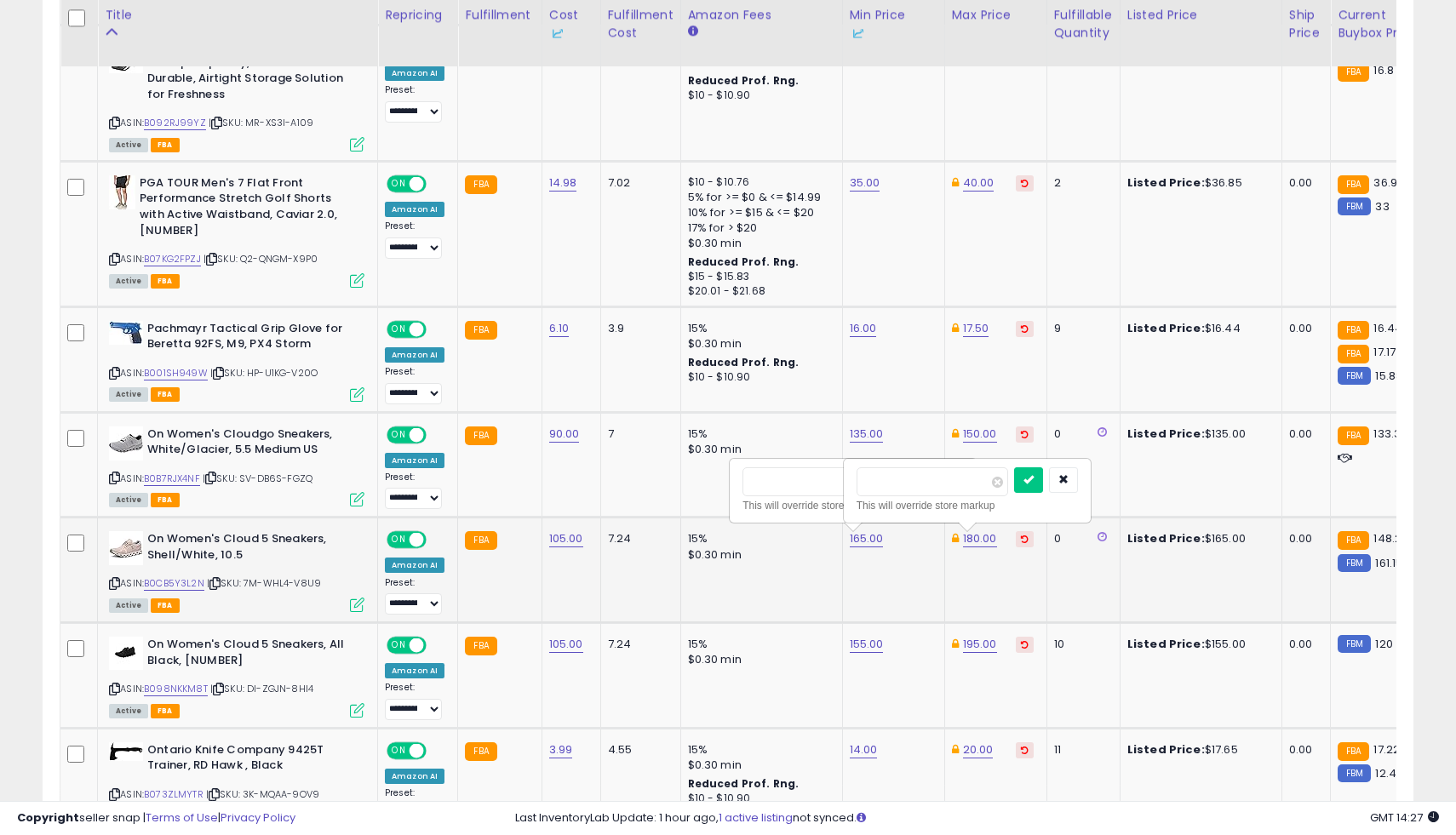 type on "***" 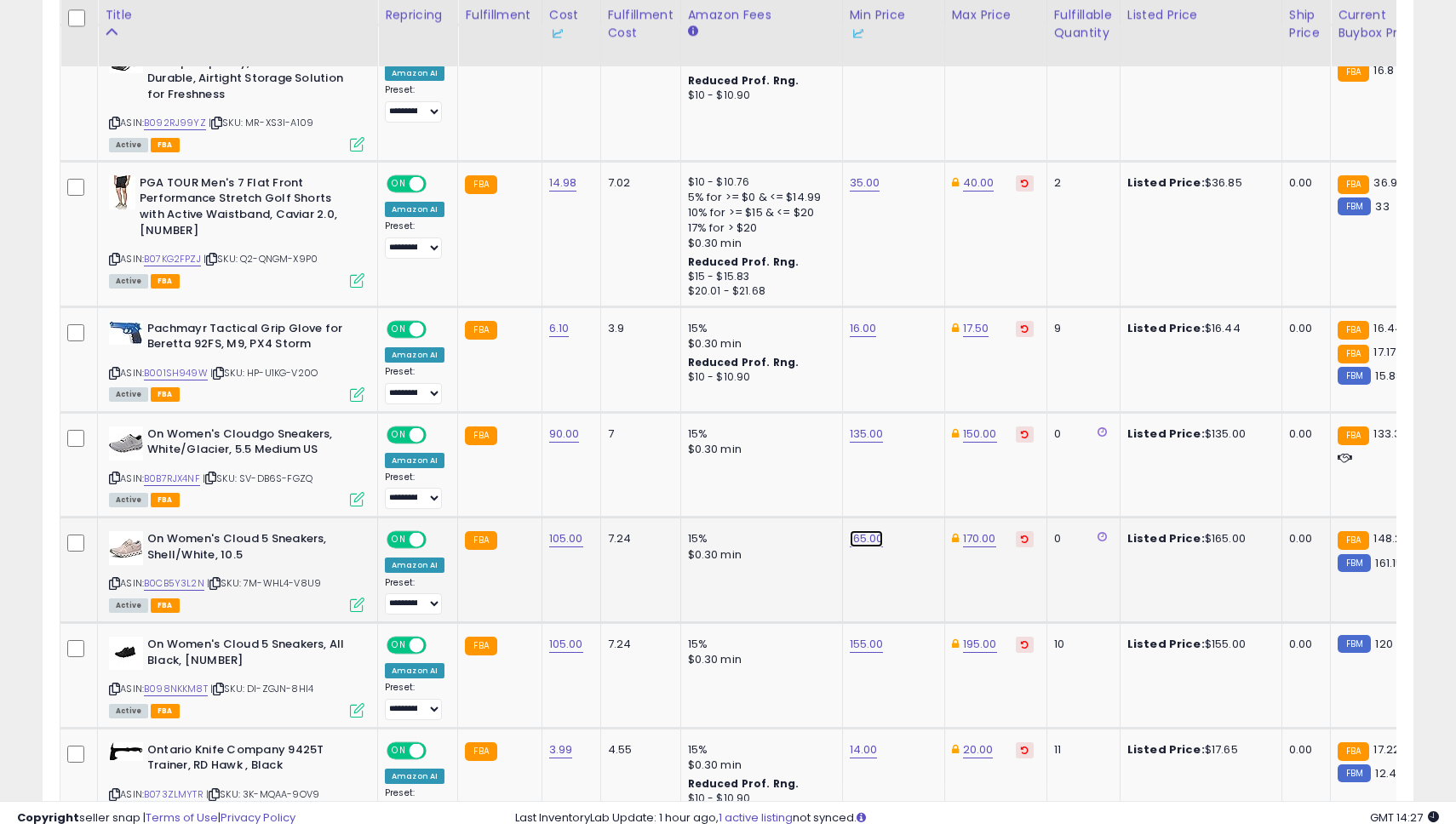 click on "165.00" at bounding box center (865, -833) 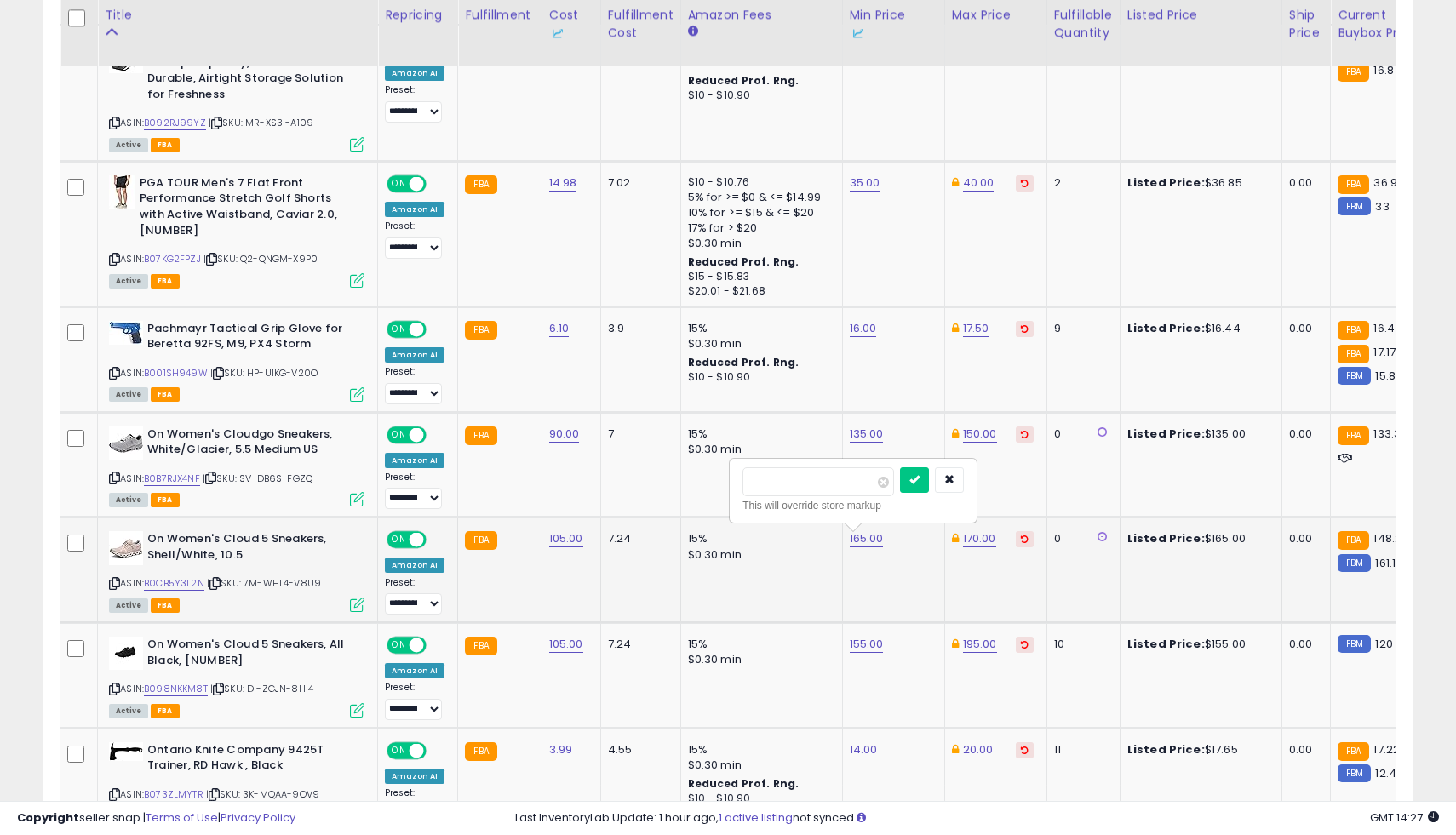 type on "**" 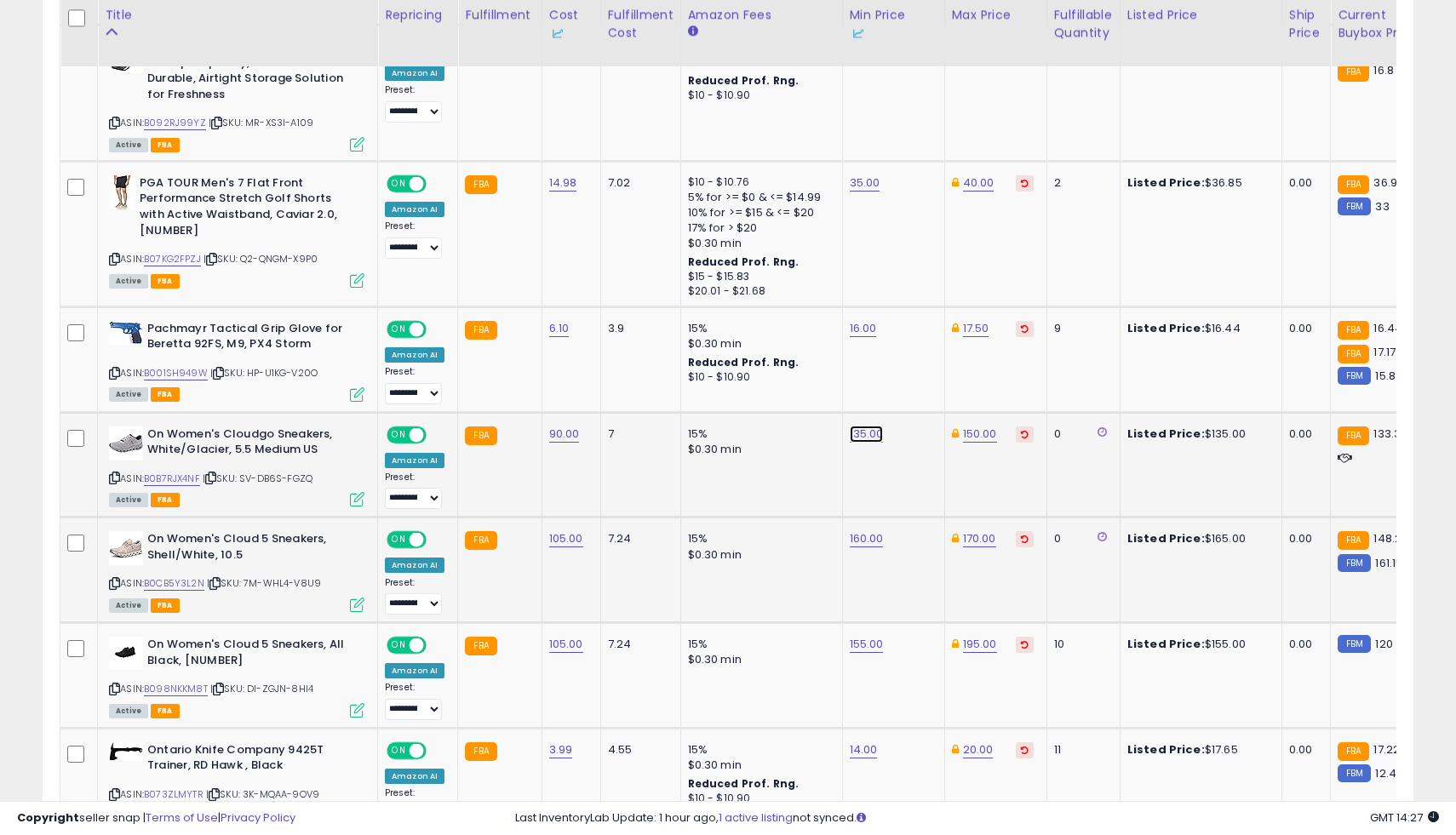 click on "135.00" at bounding box center (865, -833) 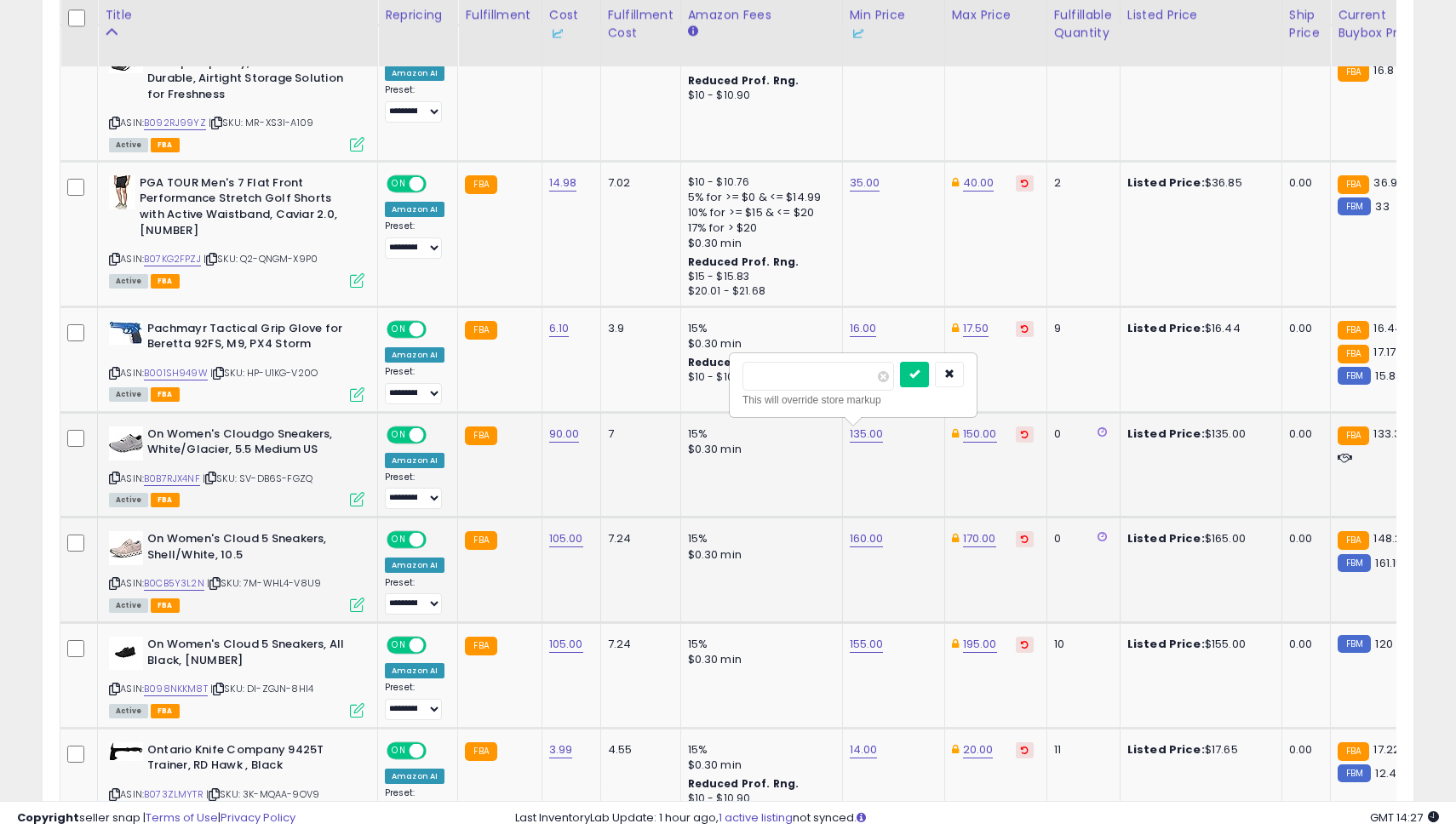type on "***" 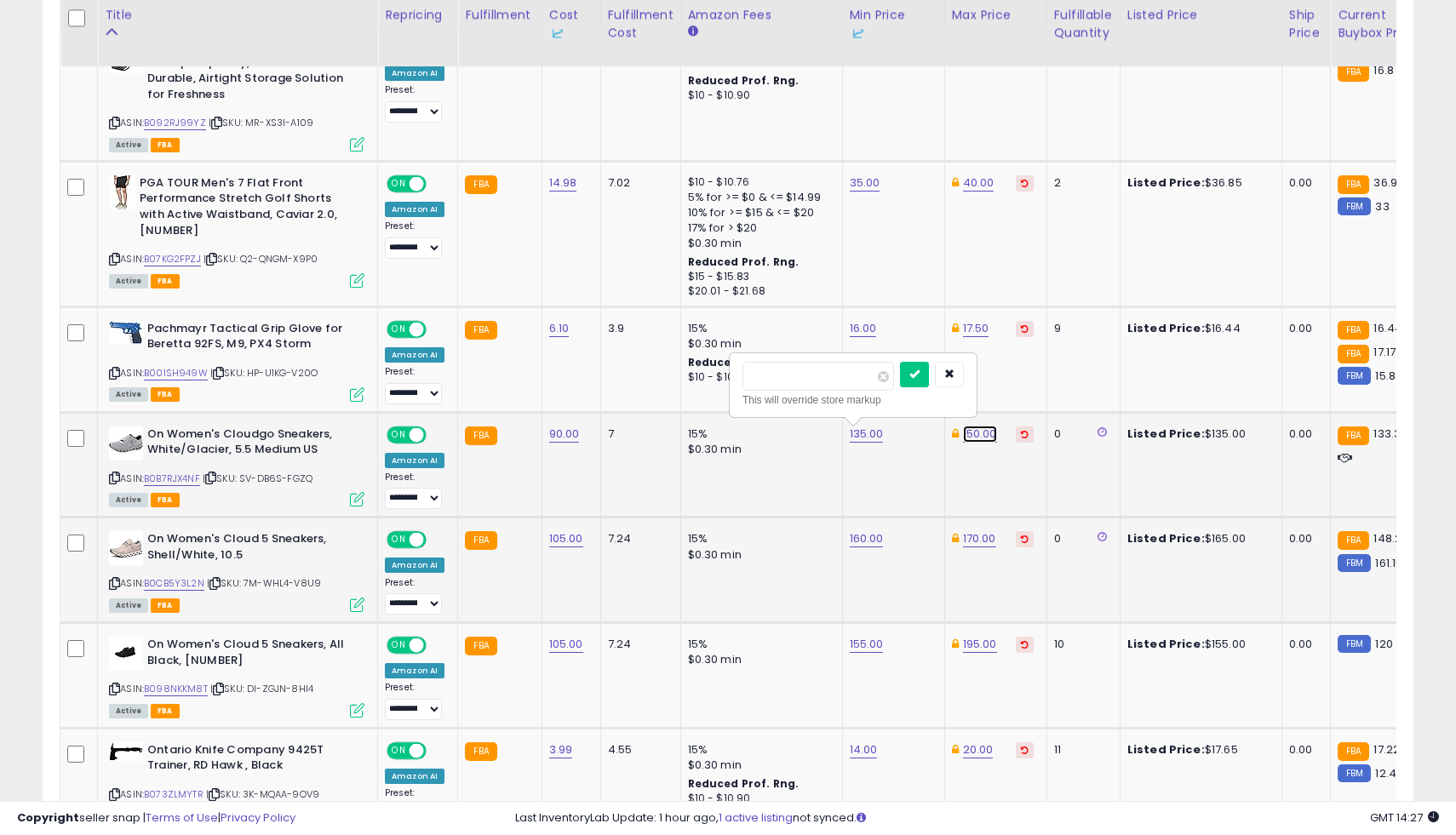 click on "150.00" at bounding box center (978, -833) 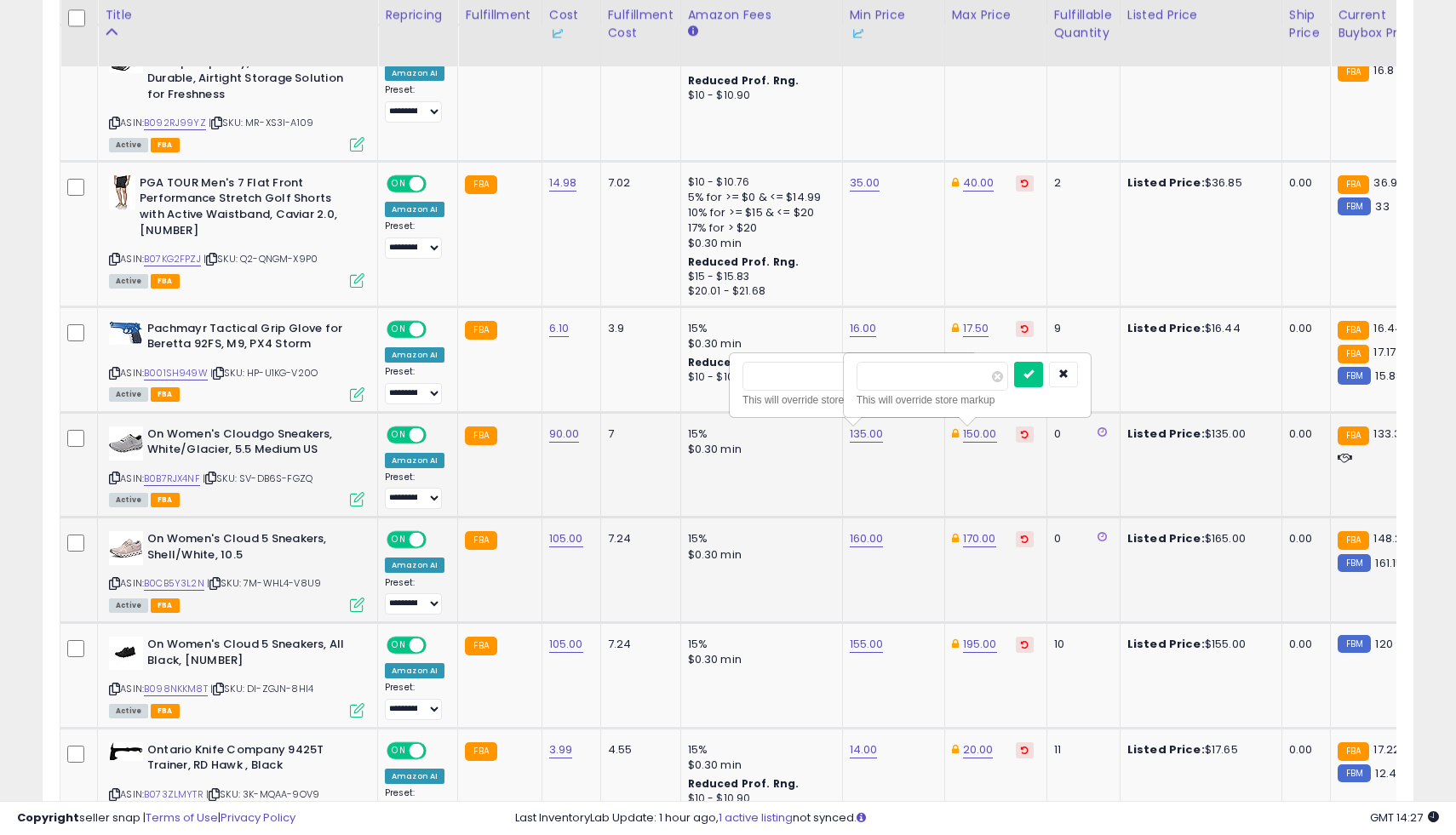 type on "***" 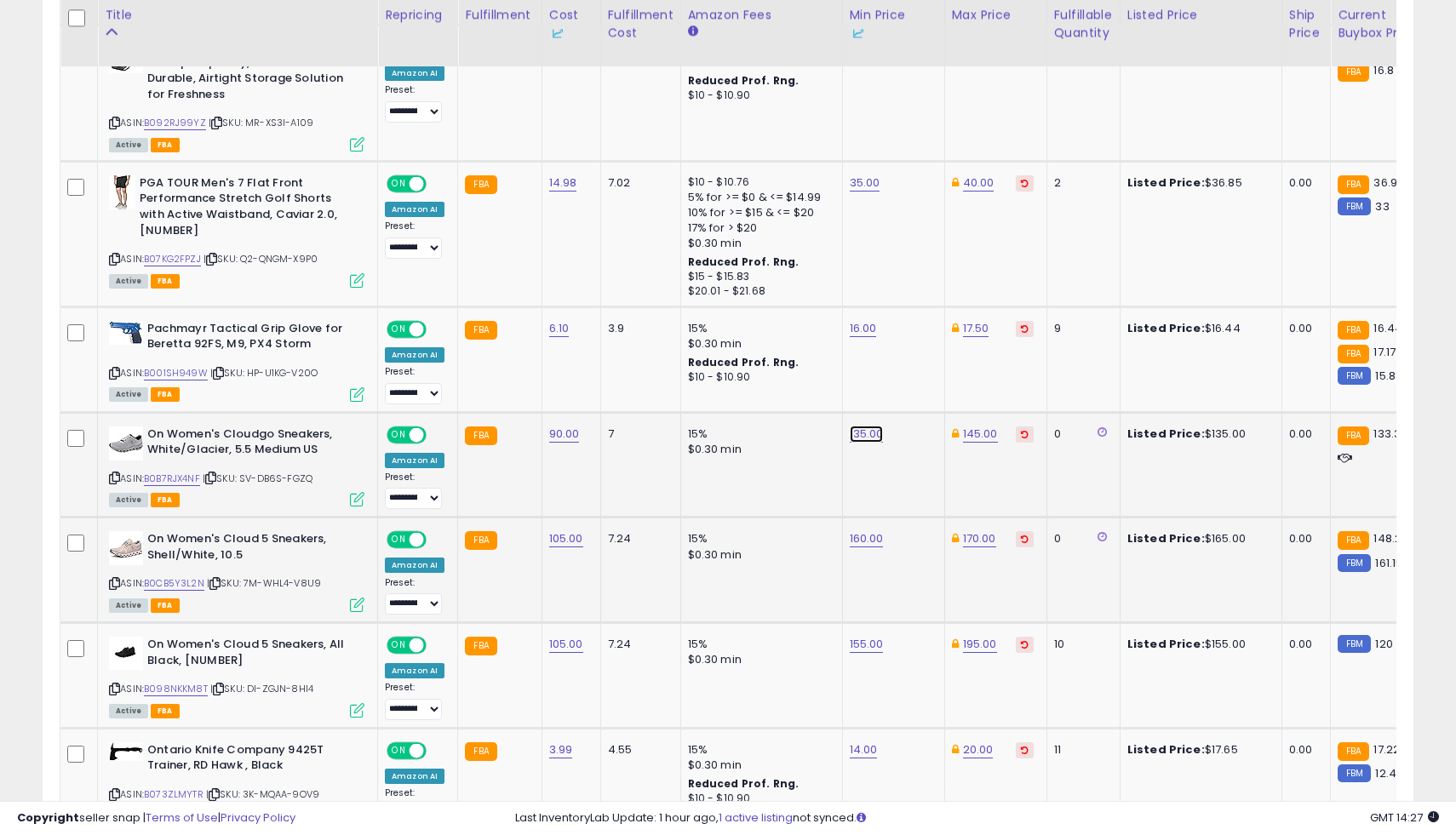 click on "135.00" at bounding box center (865, -833) 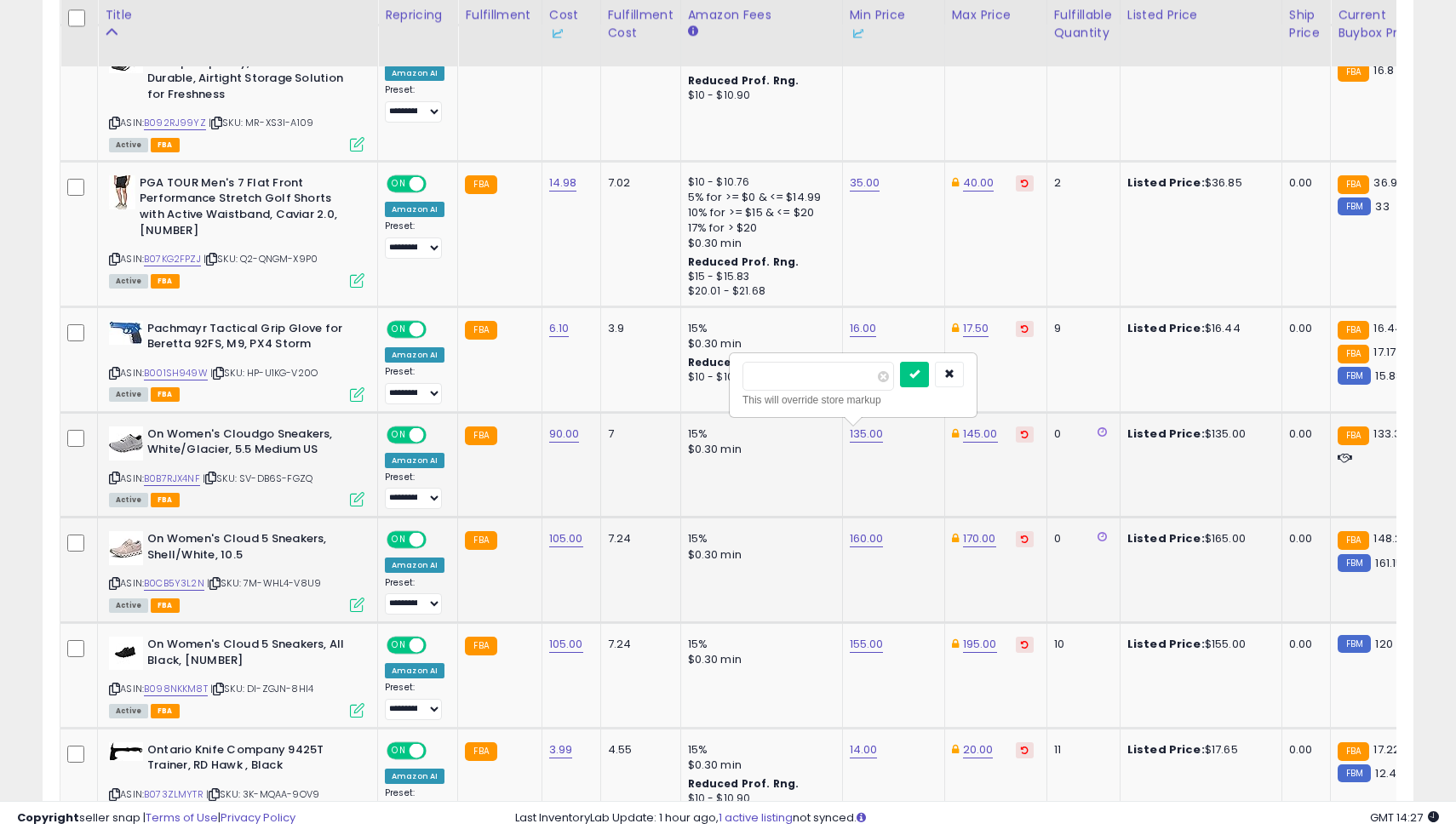 type on "***" 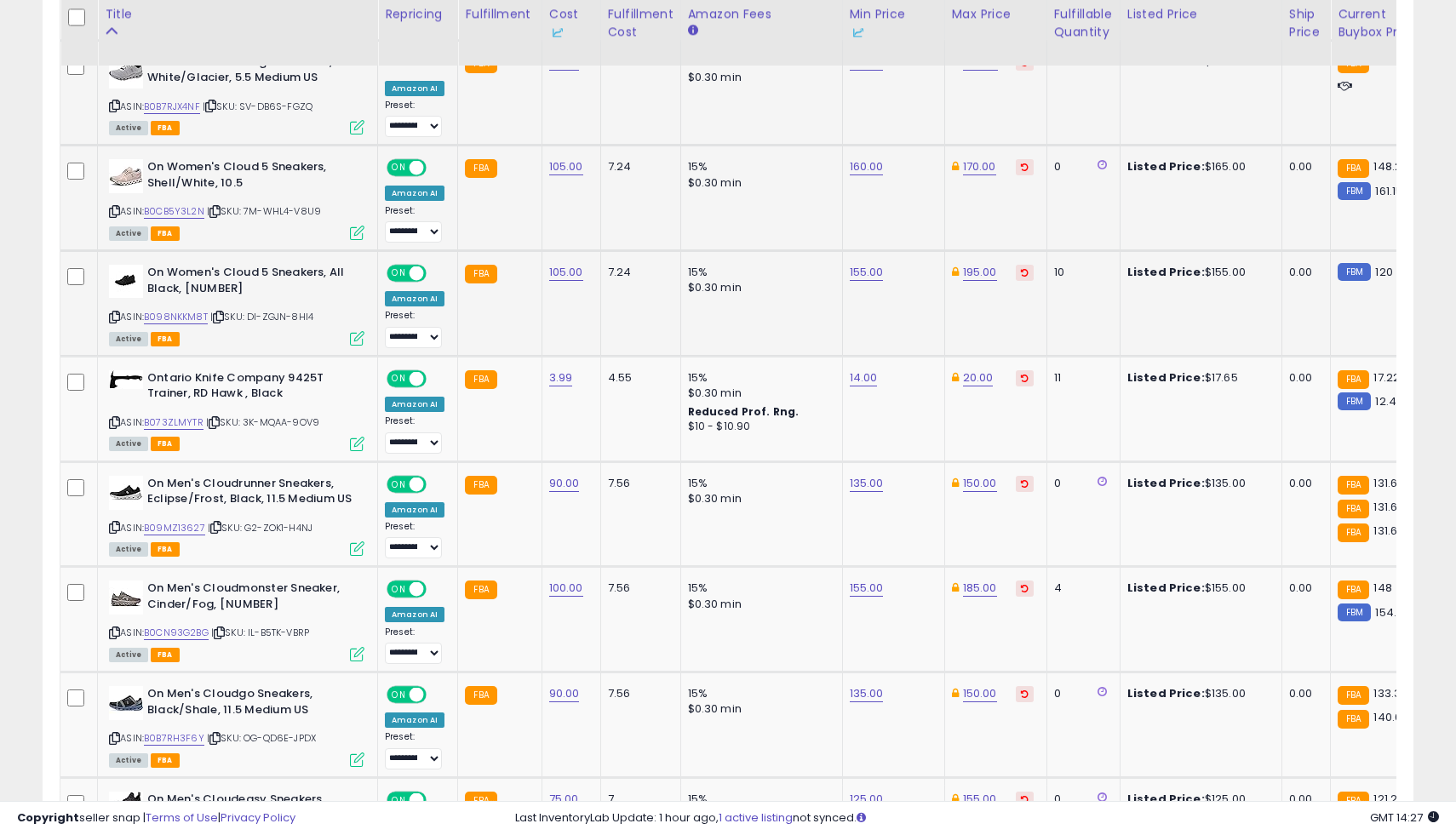 scroll, scrollTop: 2119, scrollLeft: 0, axis: vertical 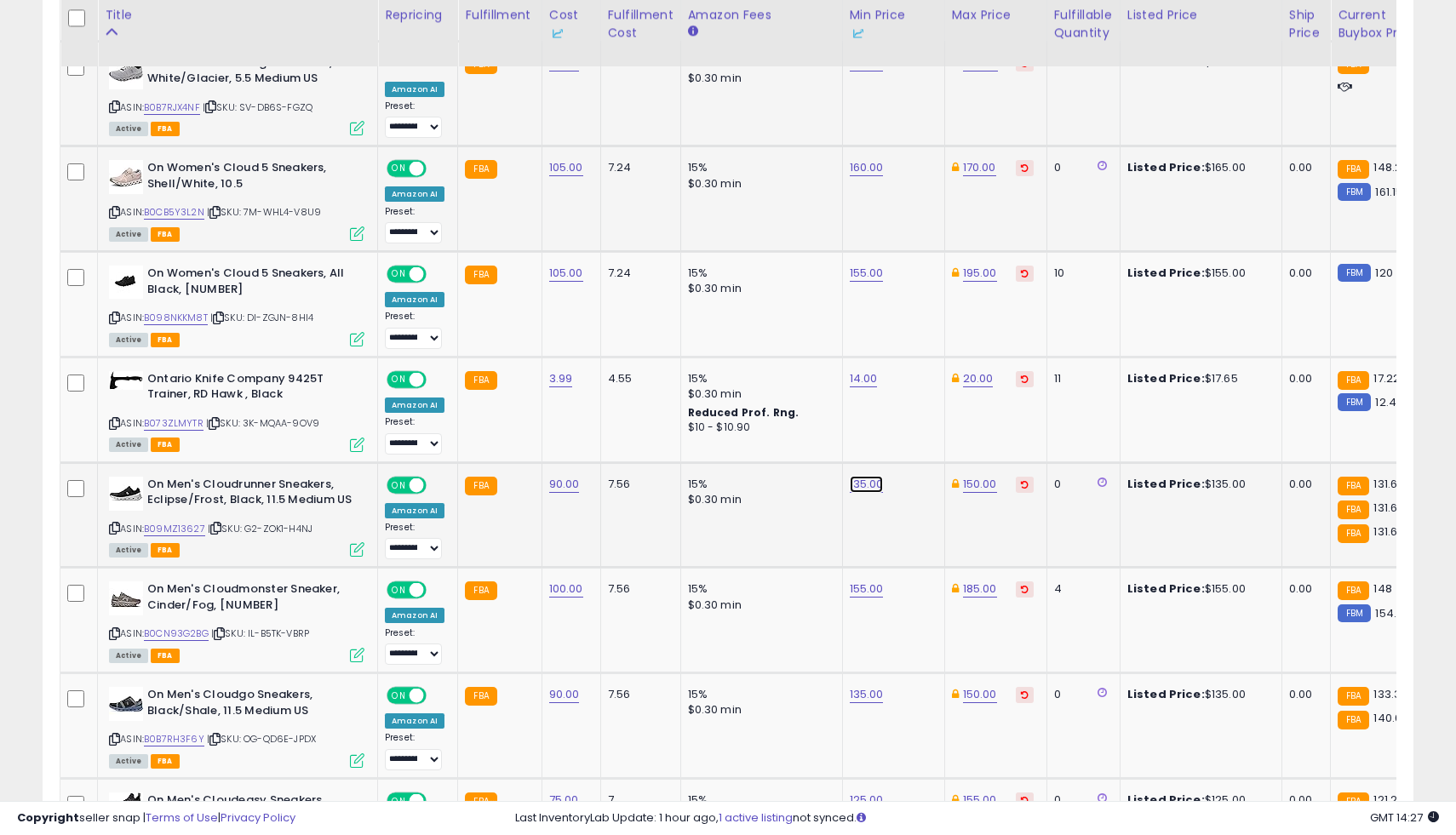 click on "135.00" at bounding box center (865, -1204) 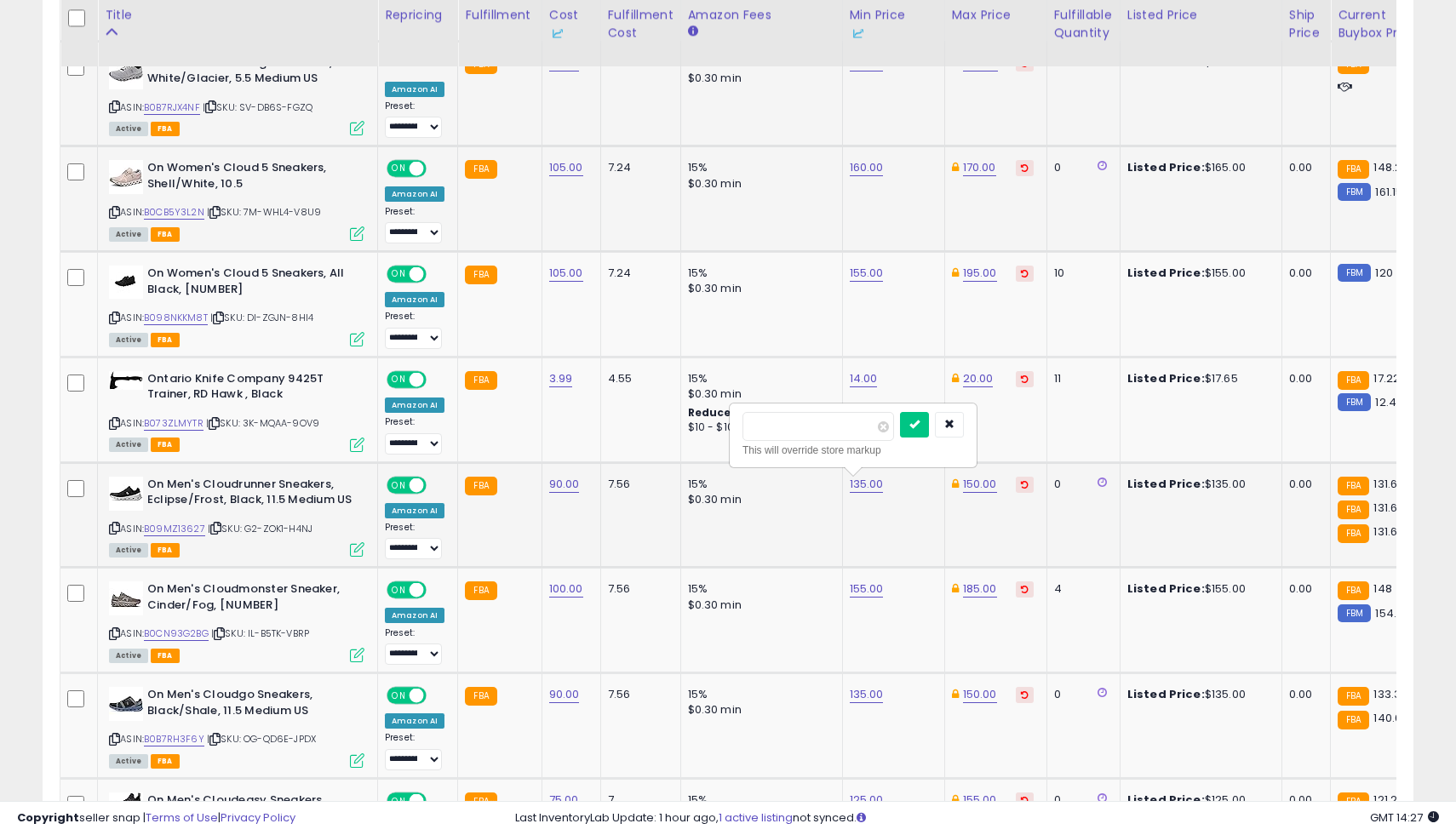 type on "***" 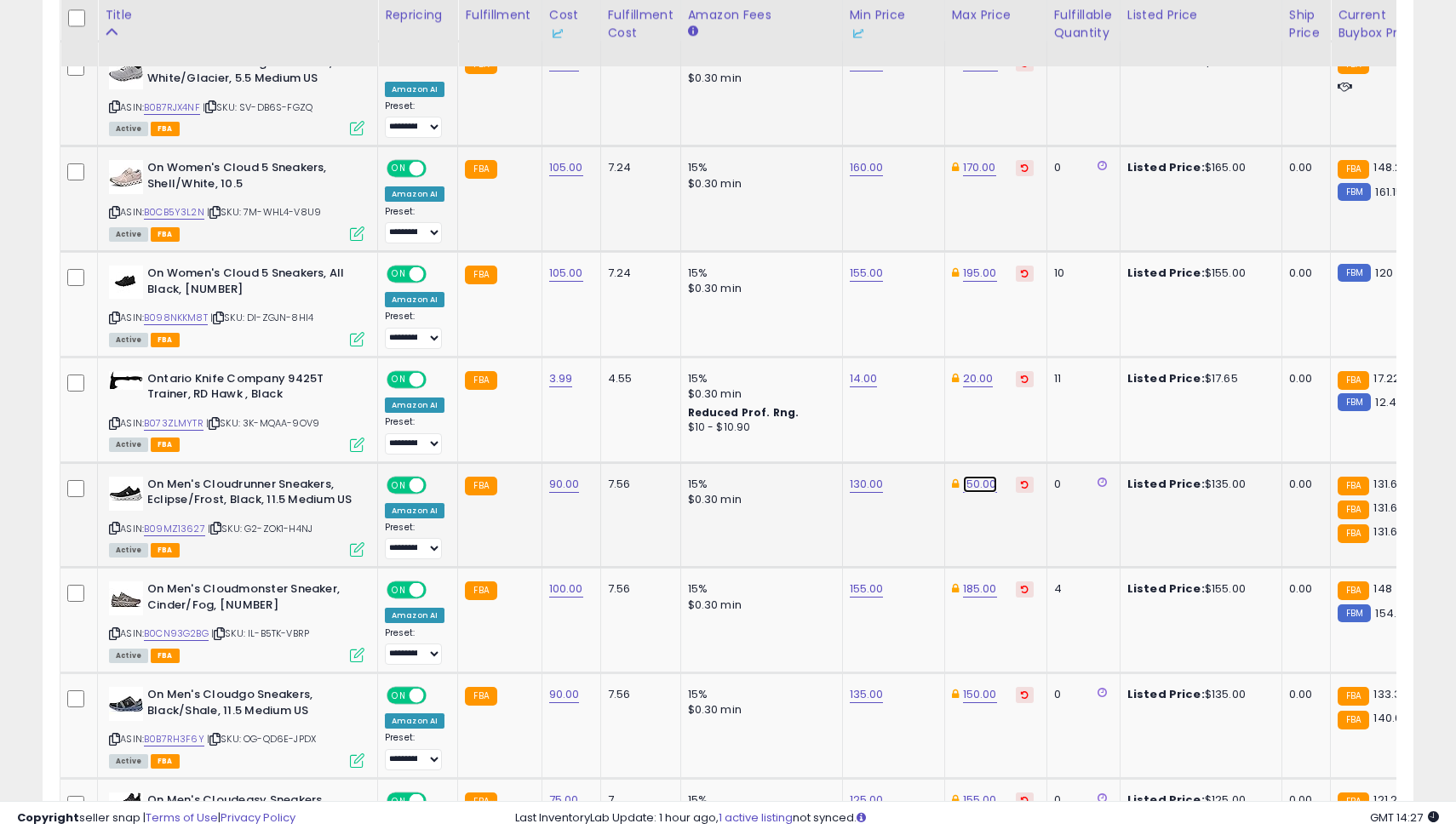 click on "150.00" at bounding box center [978, -1204] 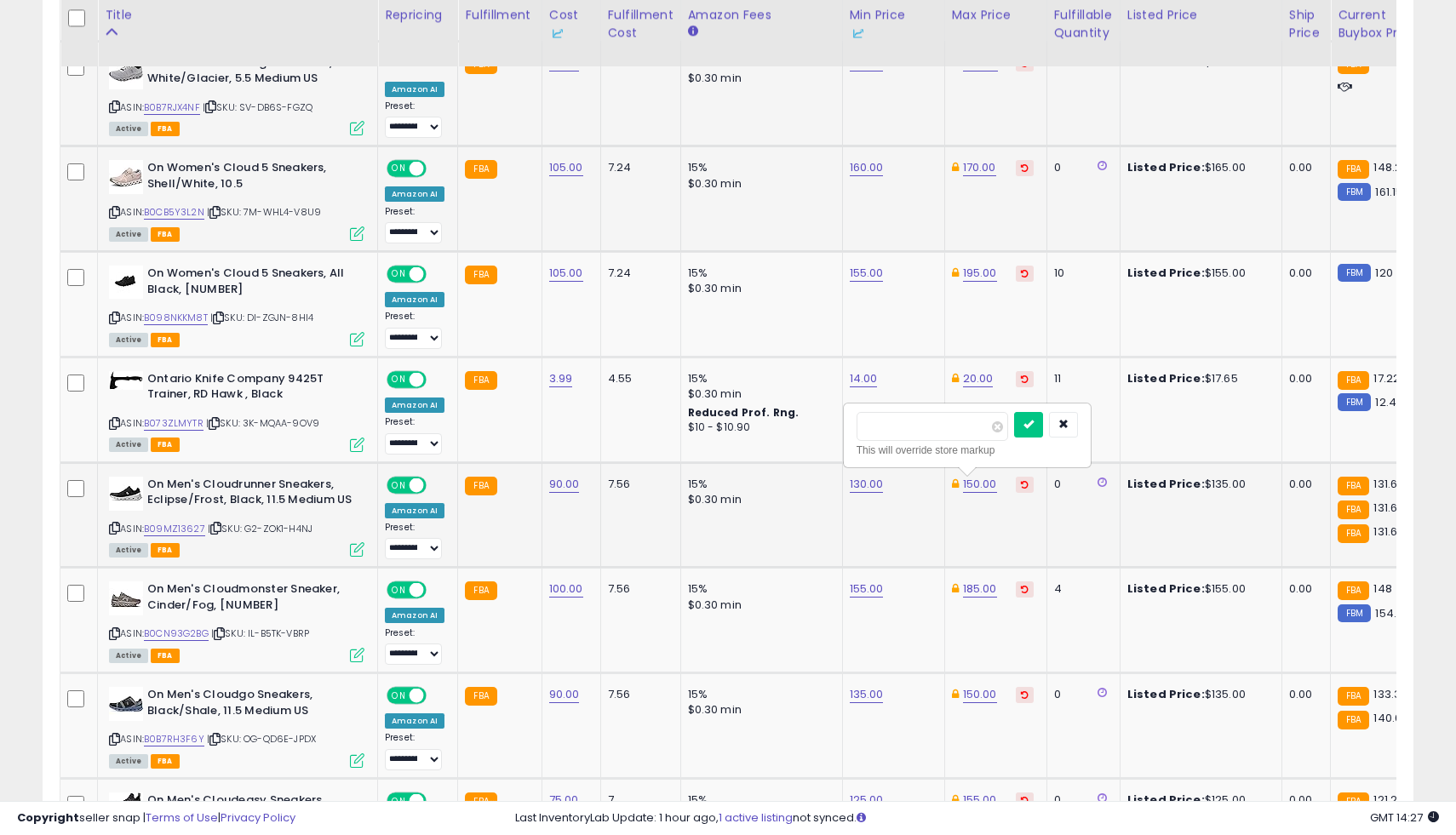 type on "***" 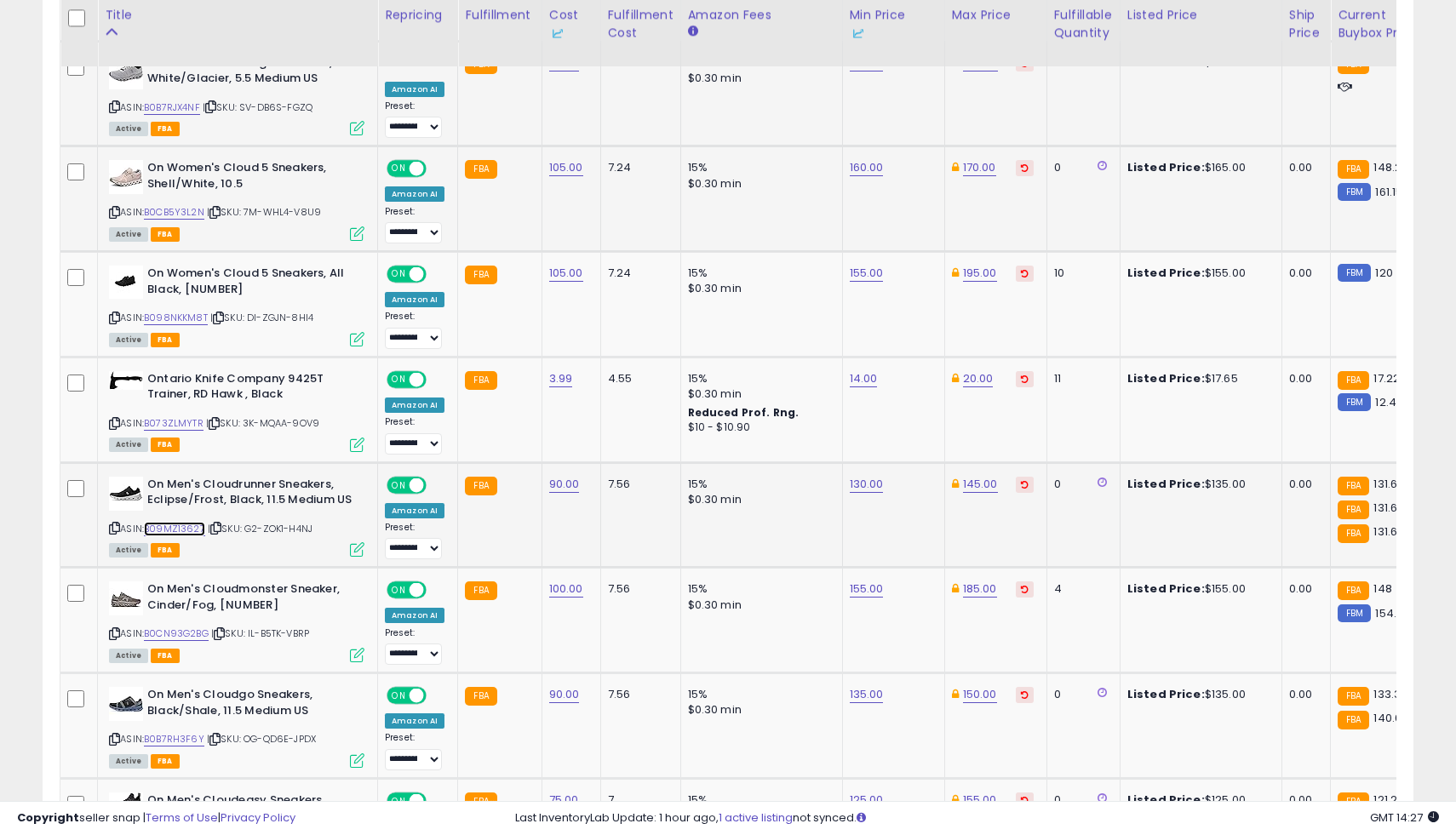 click on "B09MZ13627" at bounding box center [175, 529] 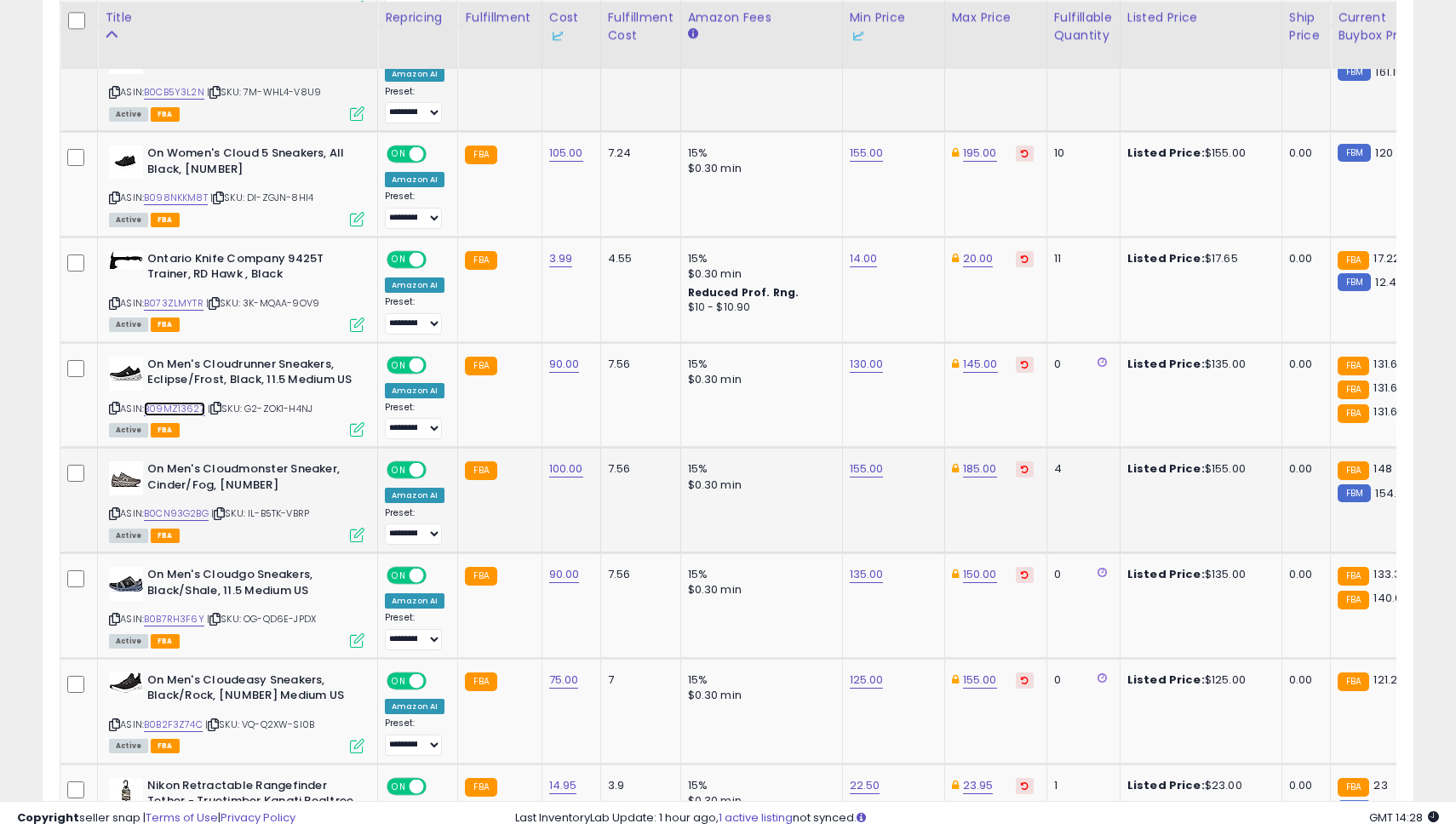 scroll, scrollTop: 2241, scrollLeft: 0, axis: vertical 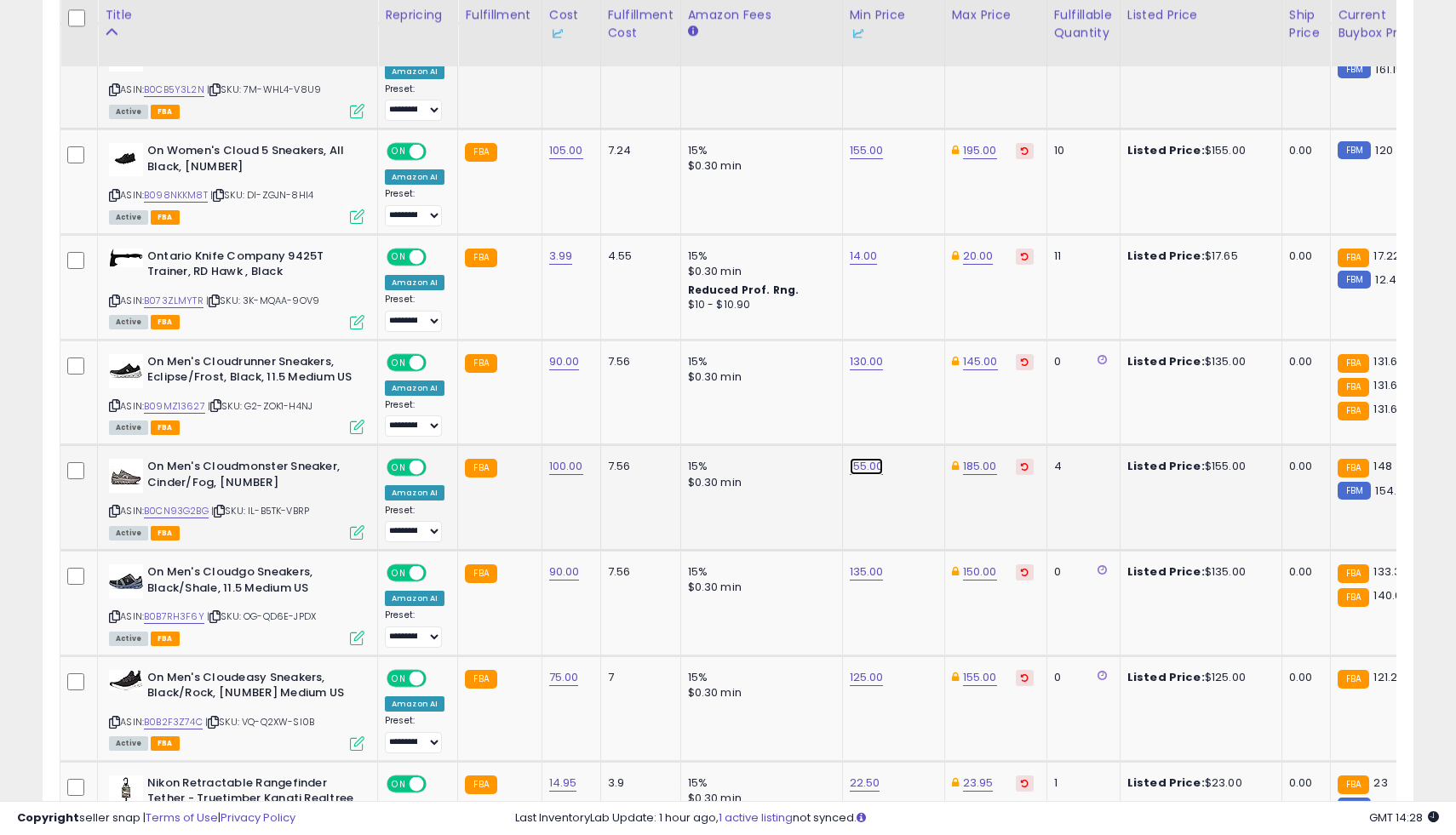 click on "155.00" at bounding box center [865, -1327] 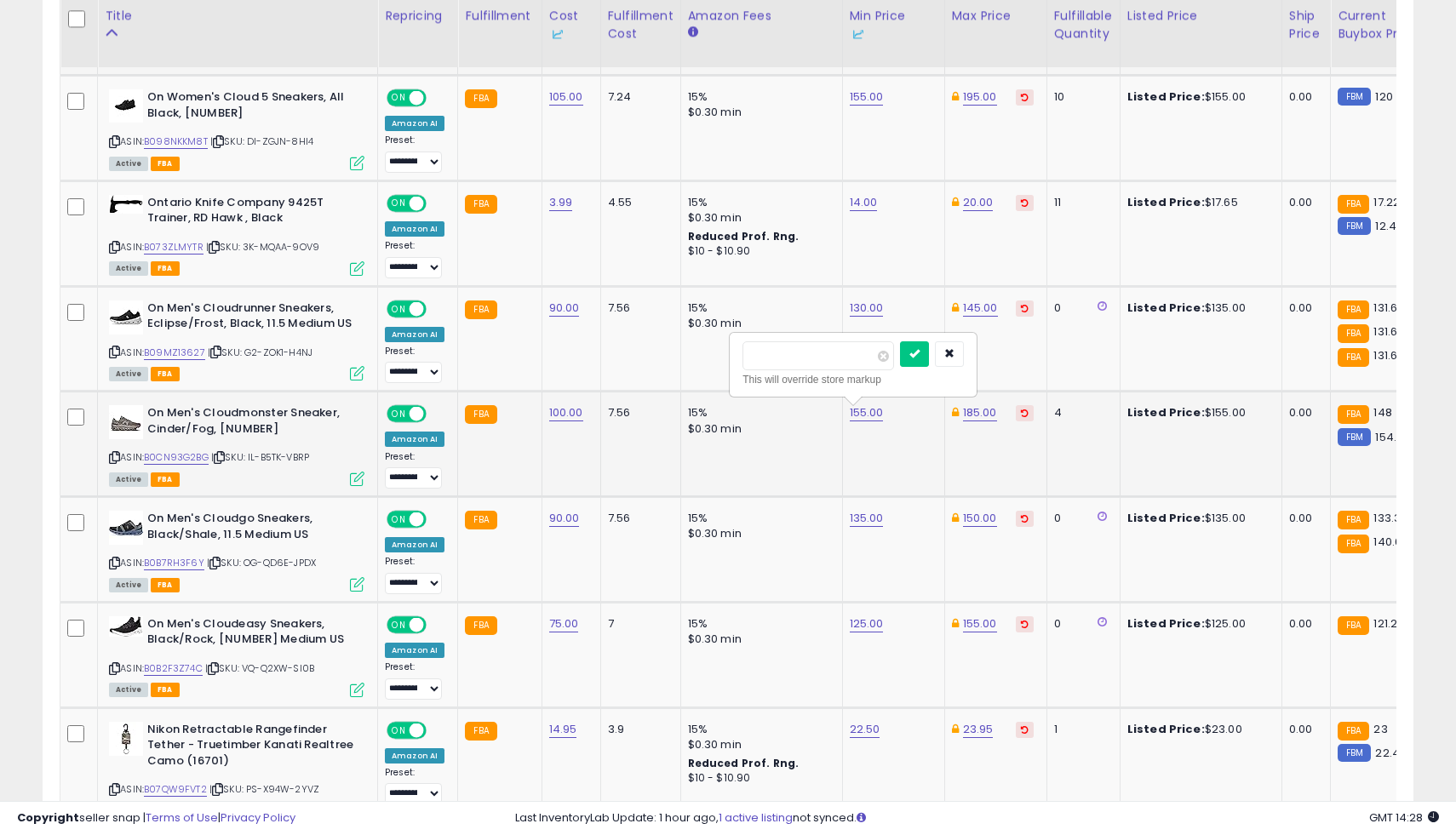 scroll, scrollTop: 2296, scrollLeft: 0, axis: vertical 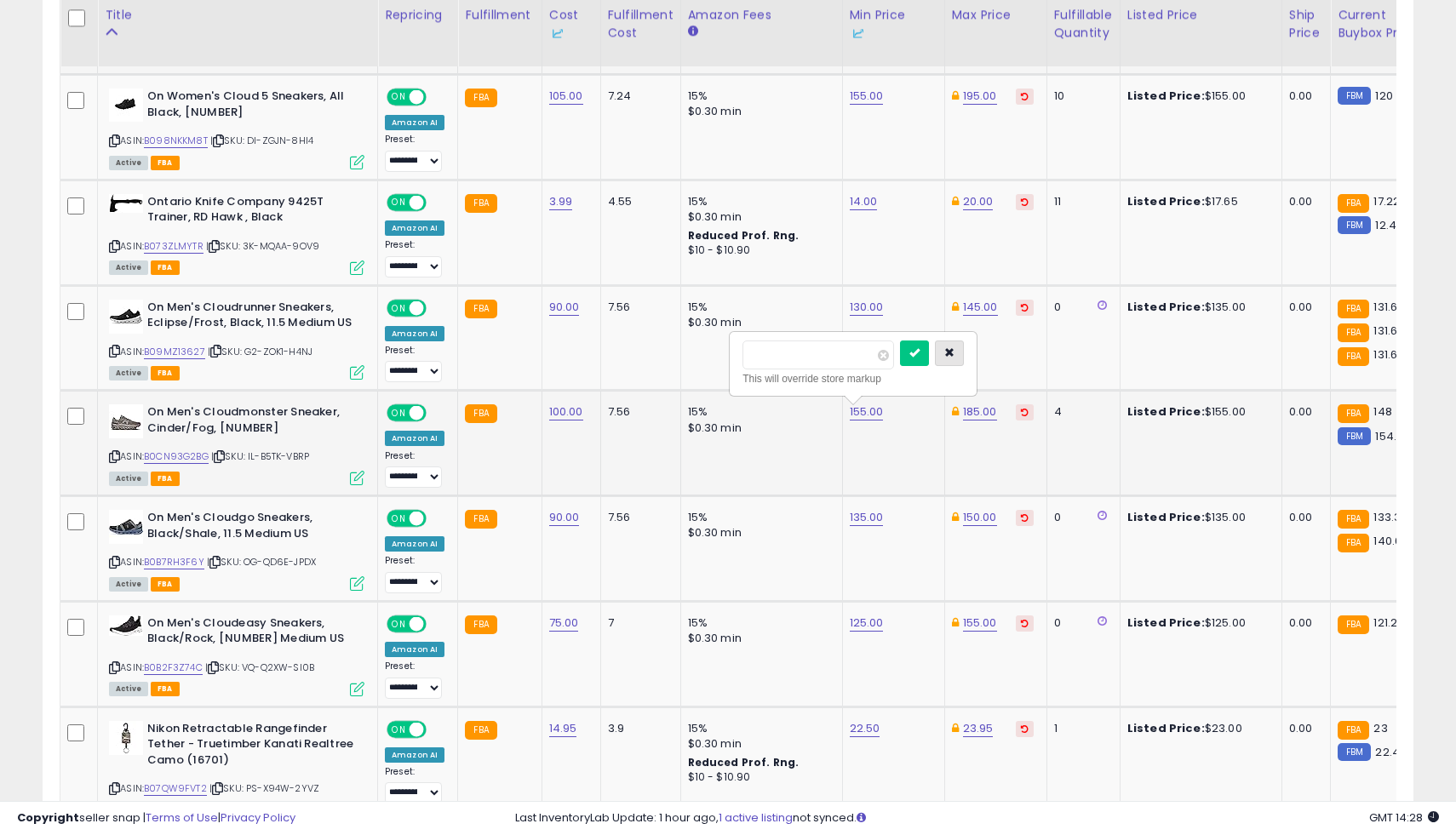 type on "***" 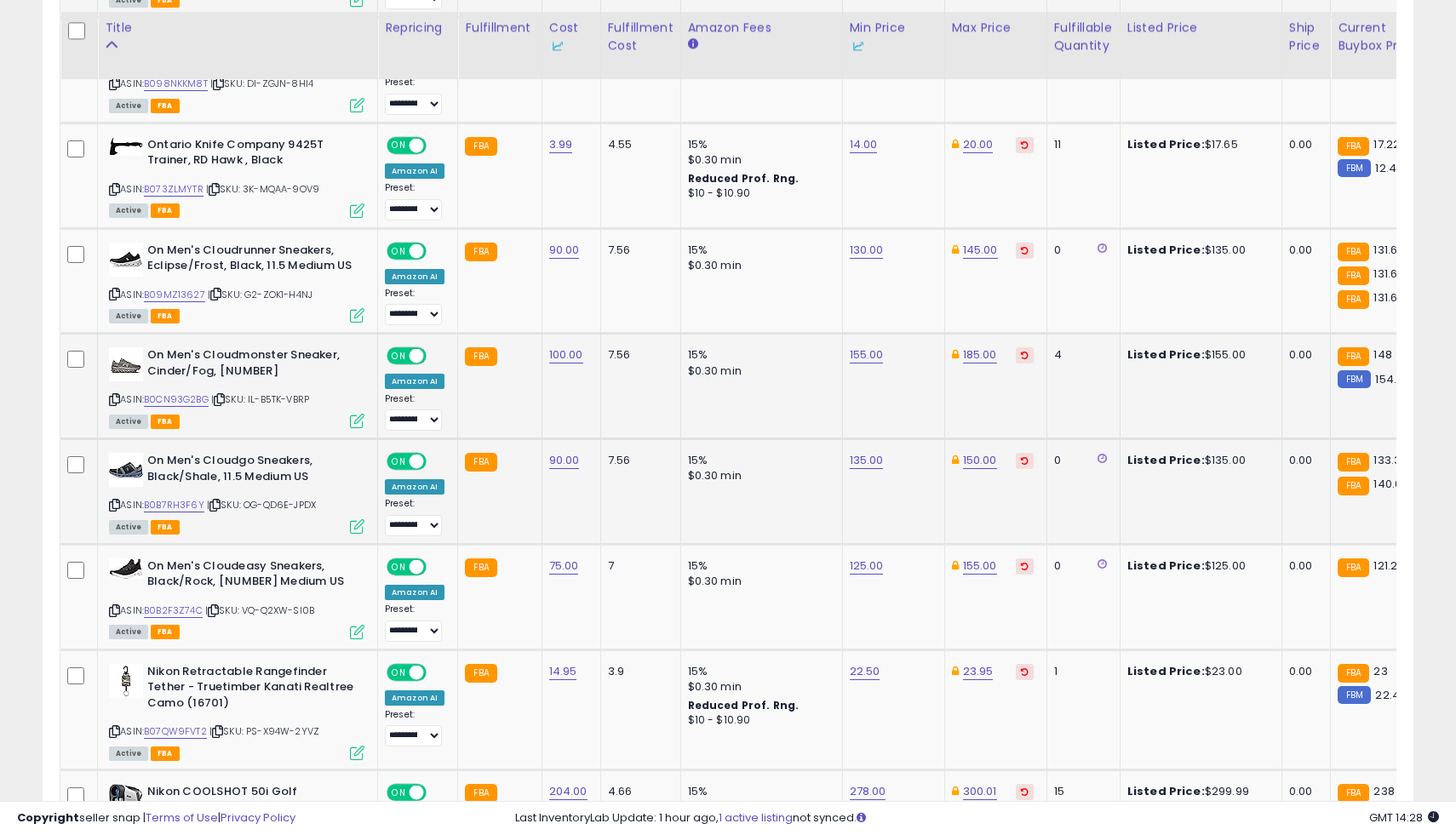 scroll, scrollTop: 2366, scrollLeft: 0, axis: vertical 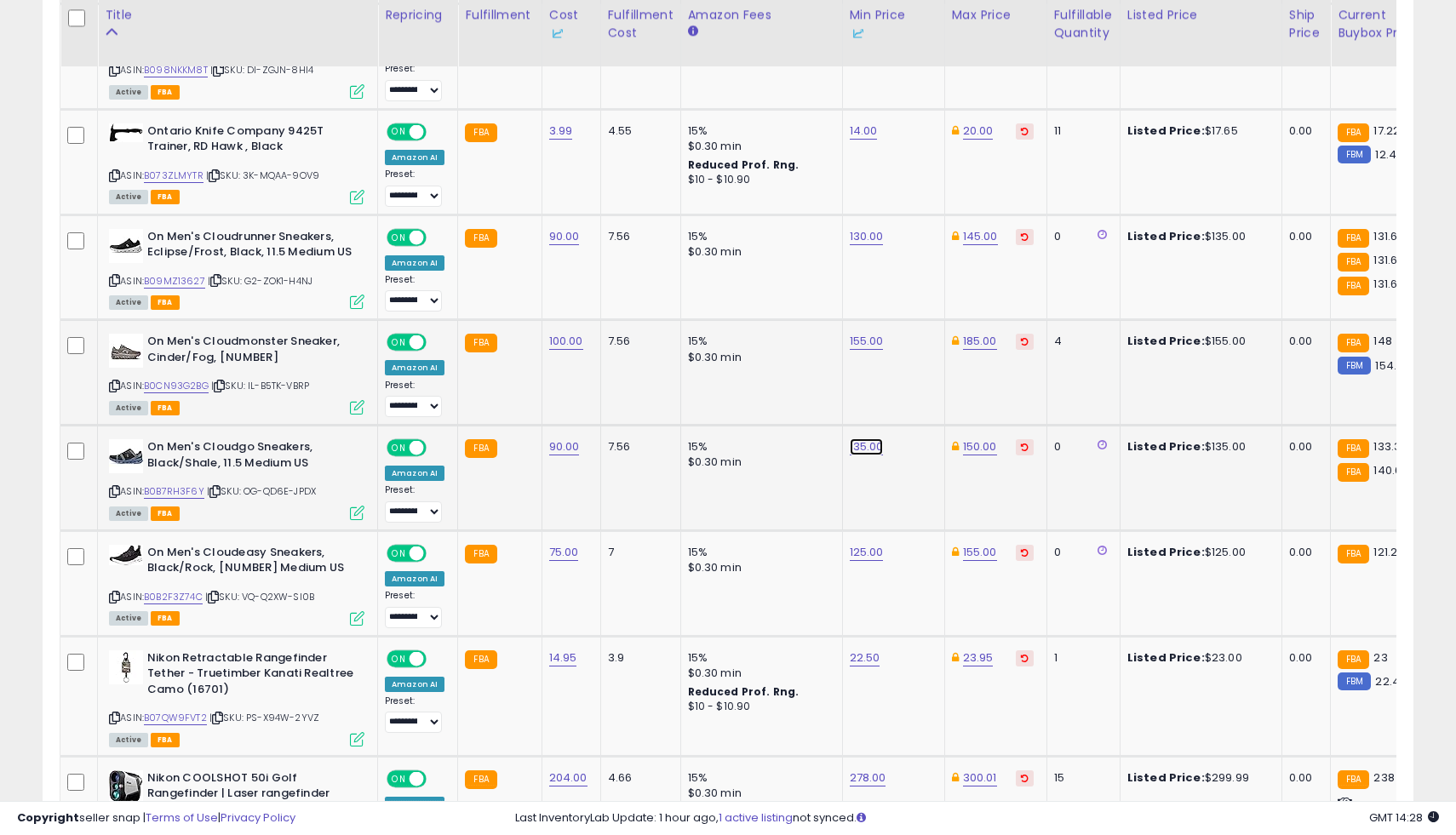 click on "135.00" at bounding box center (865, -1452) 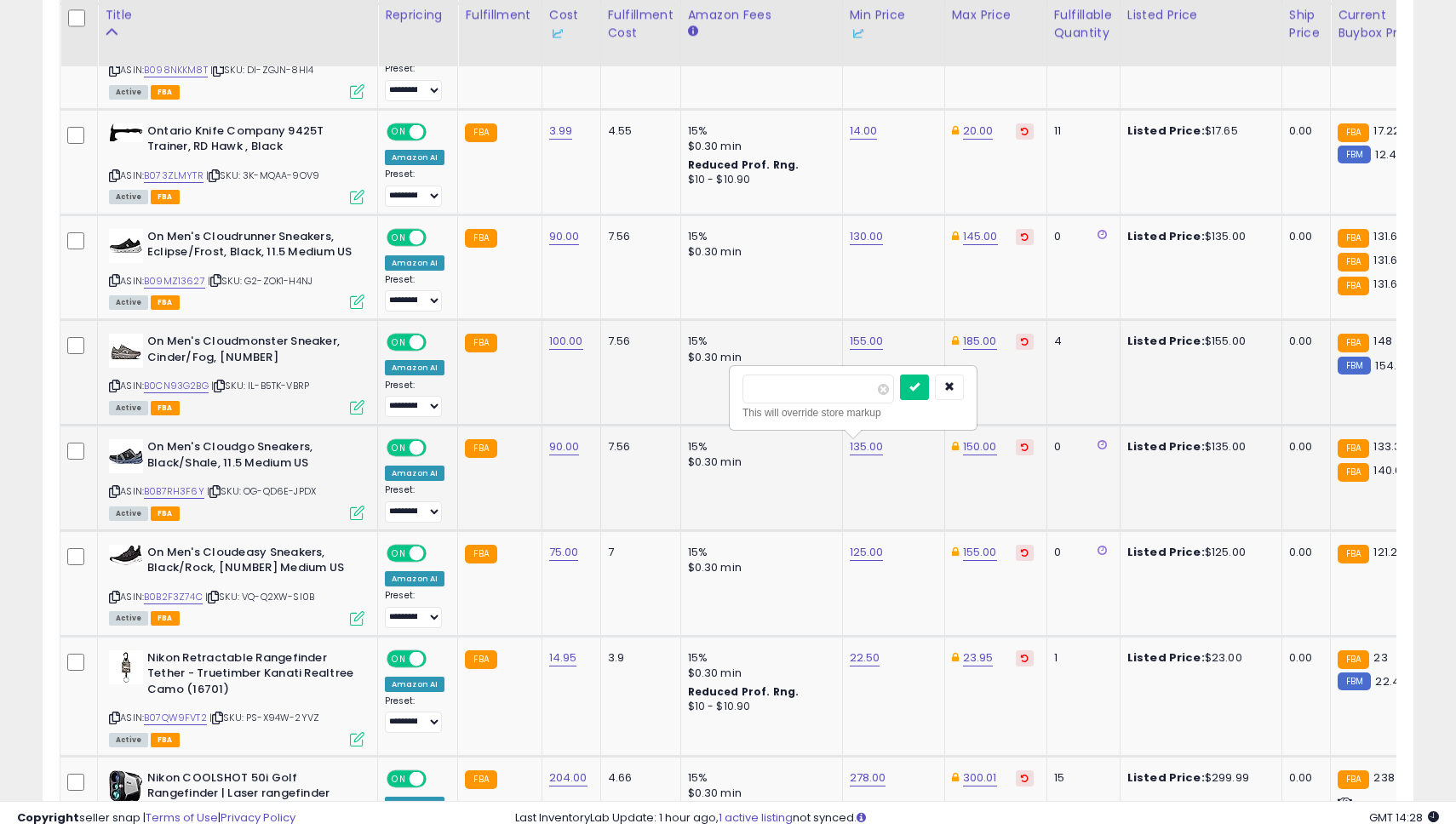 type on "***" 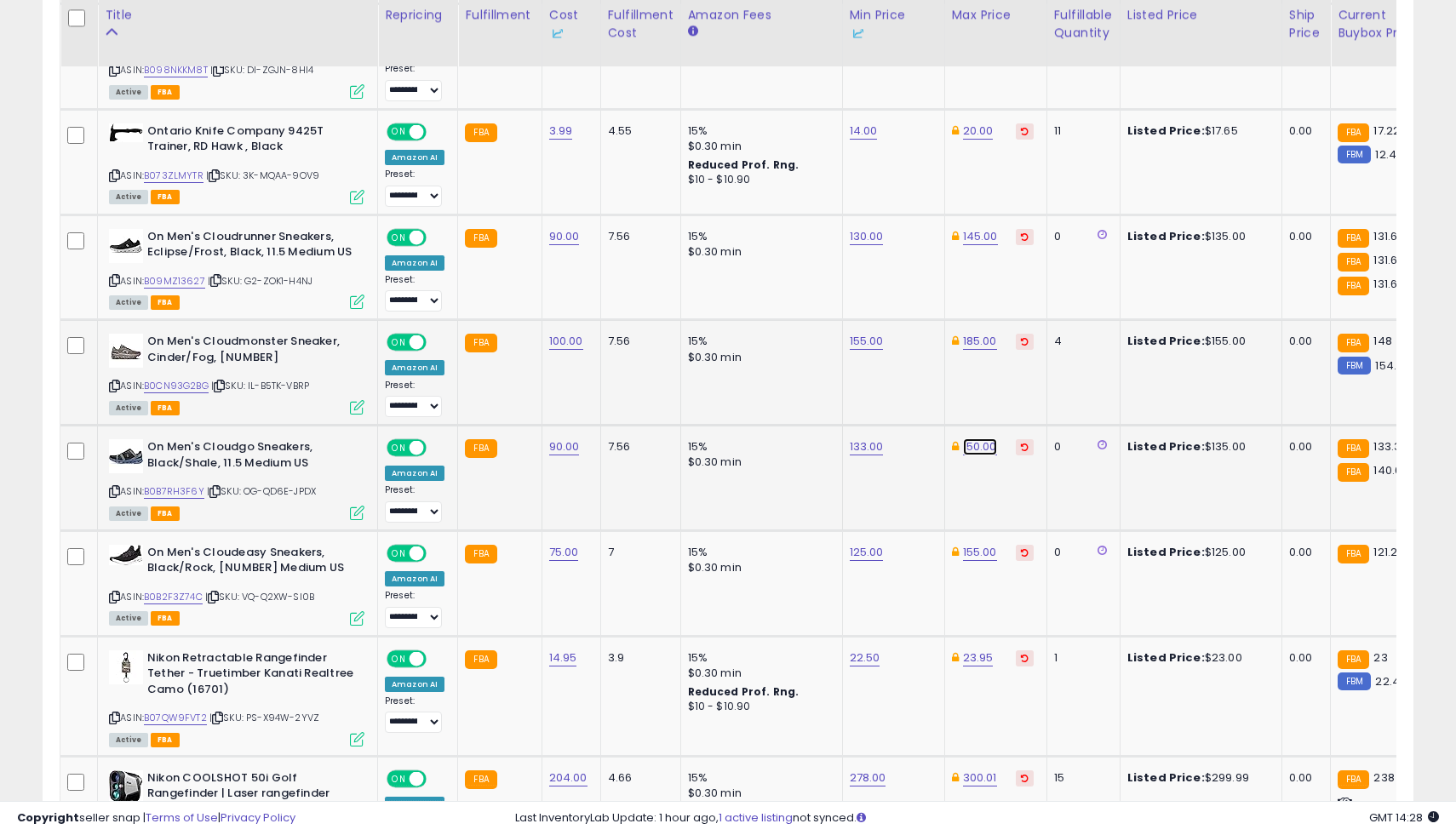 click on "150.00" at bounding box center [978, -1452] 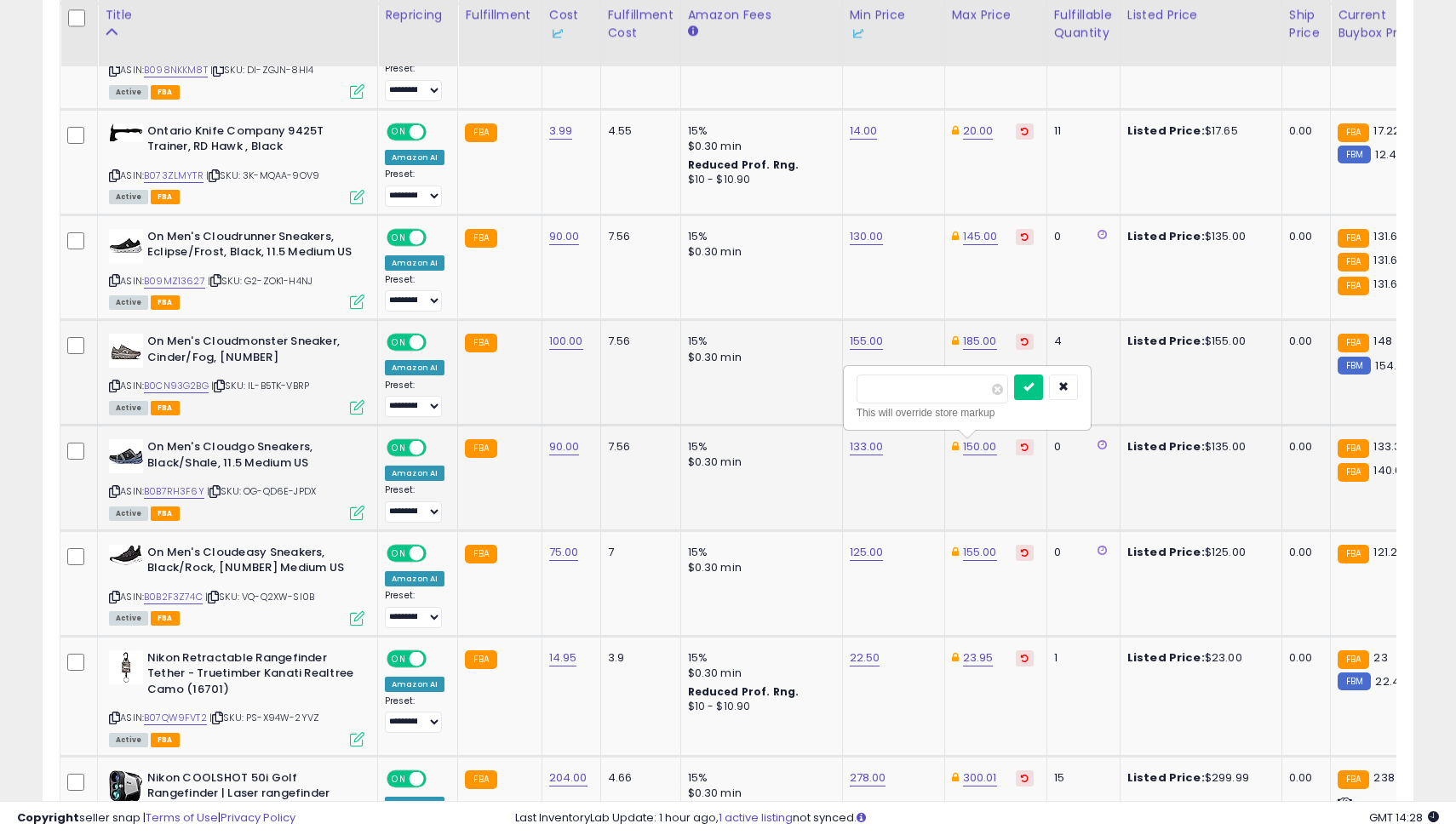 type on "*" 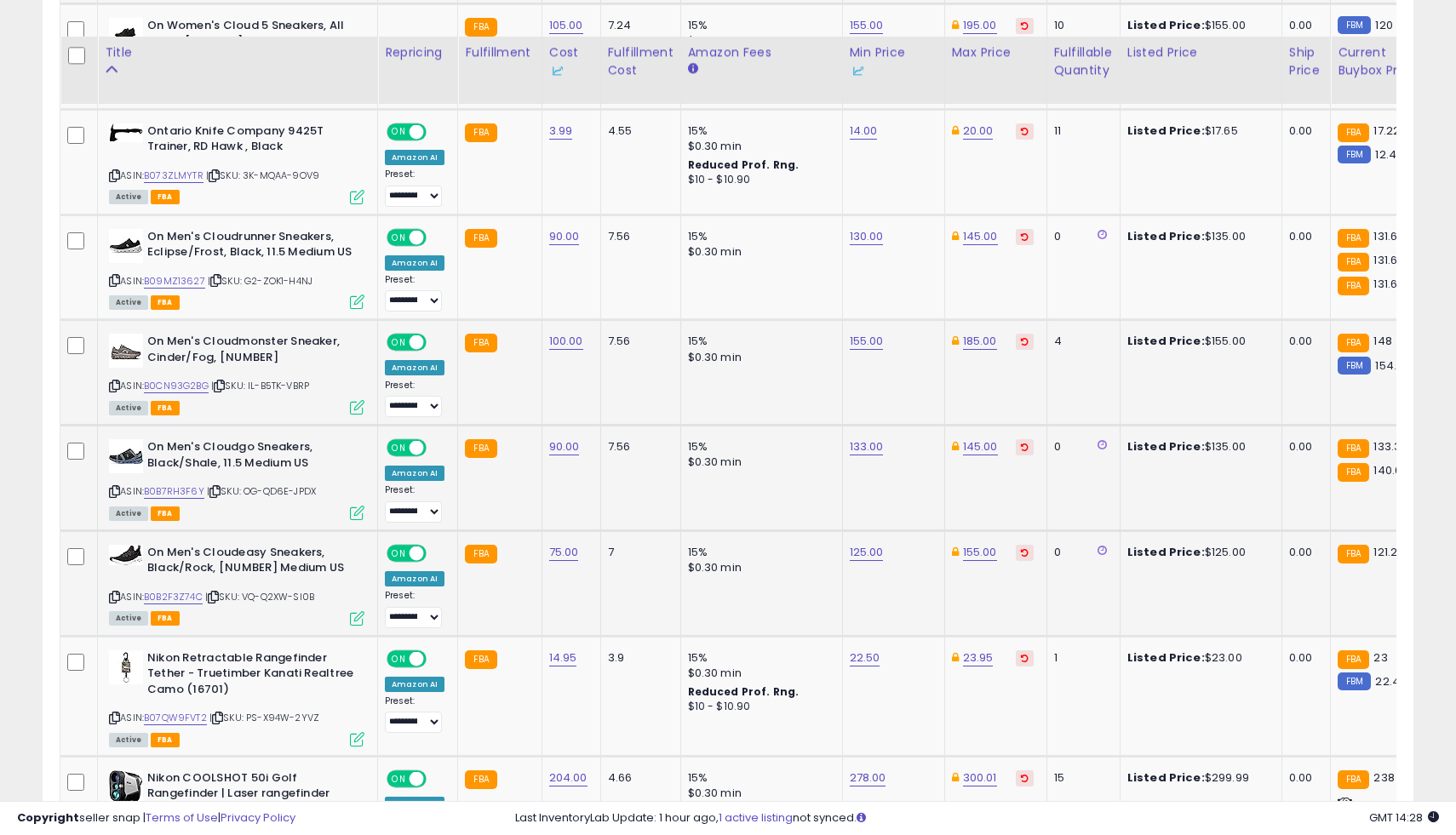 scroll, scrollTop: 2468, scrollLeft: 0, axis: vertical 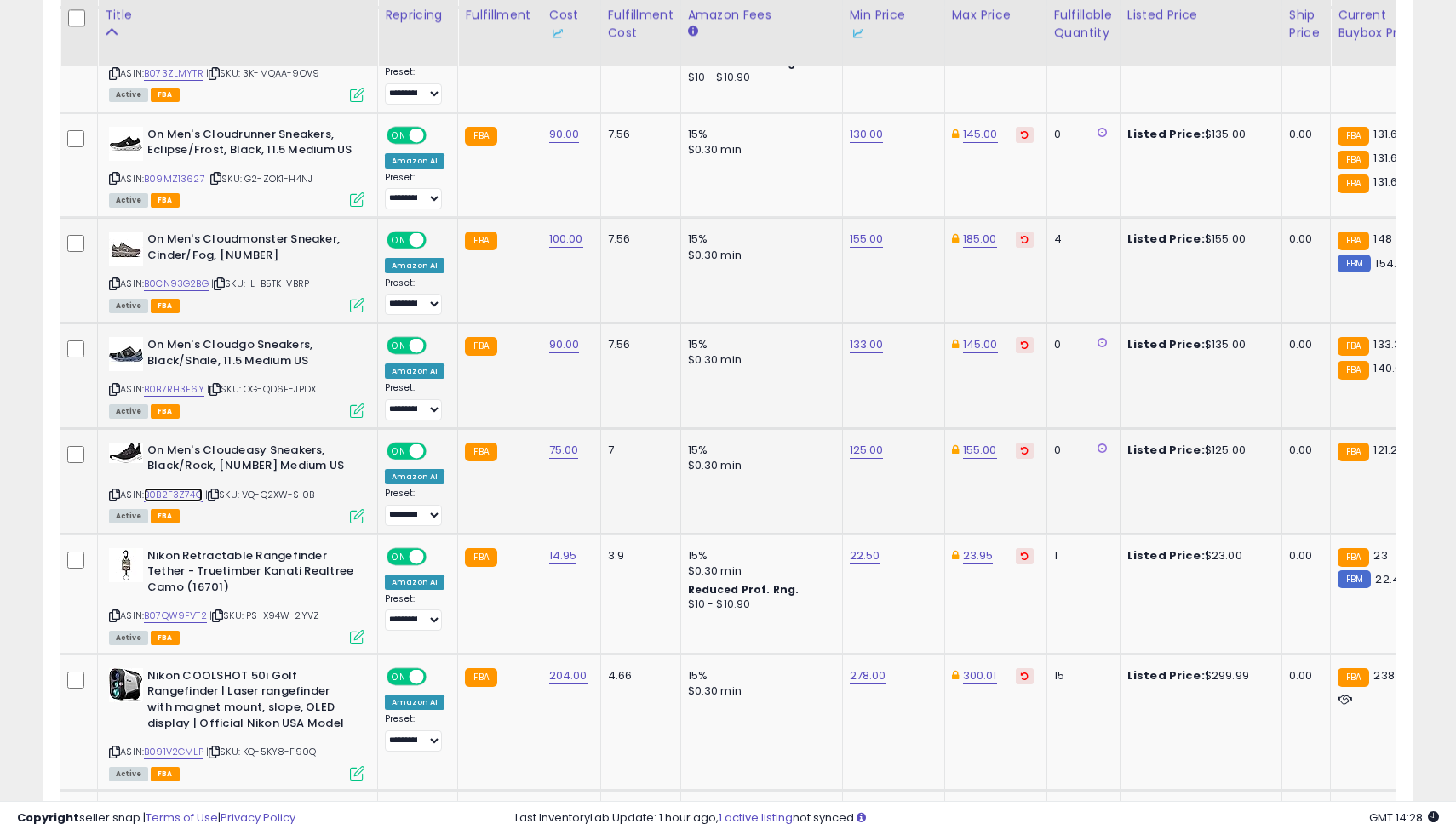 click on "B0B2F3Z74C" at bounding box center (173, 495) 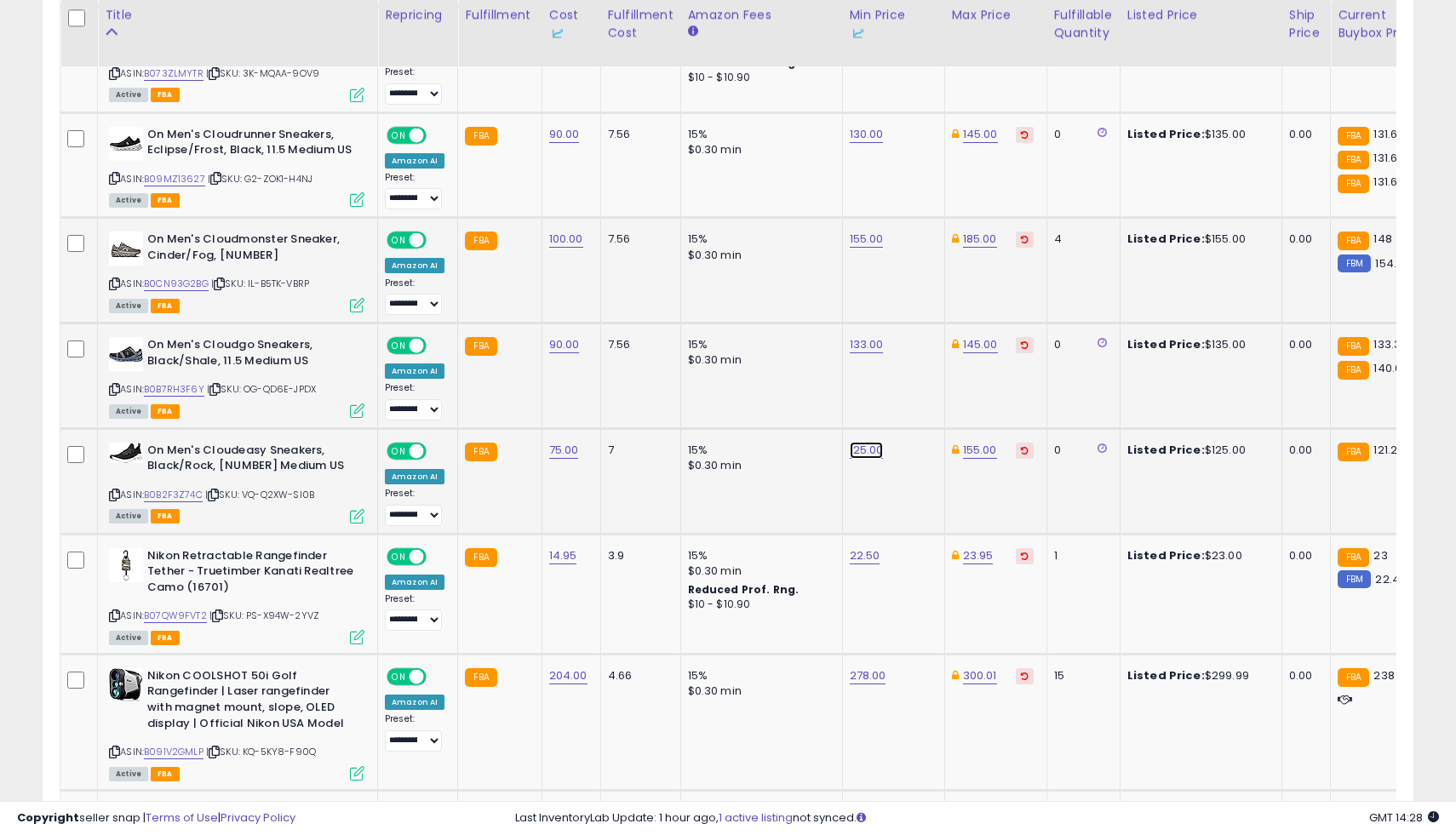 click on "125.00" at bounding box center [865, -1554] 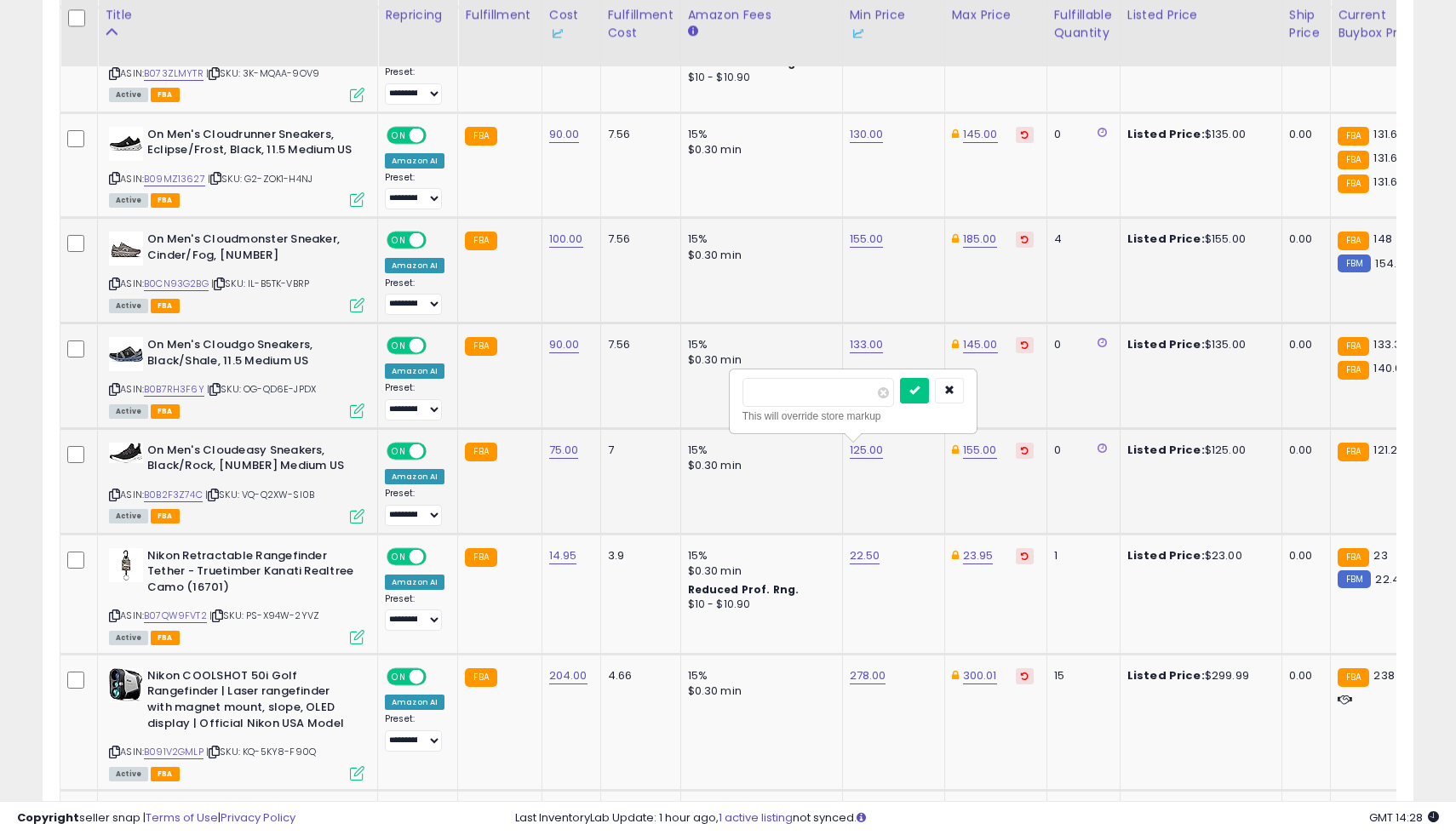 type on "***" 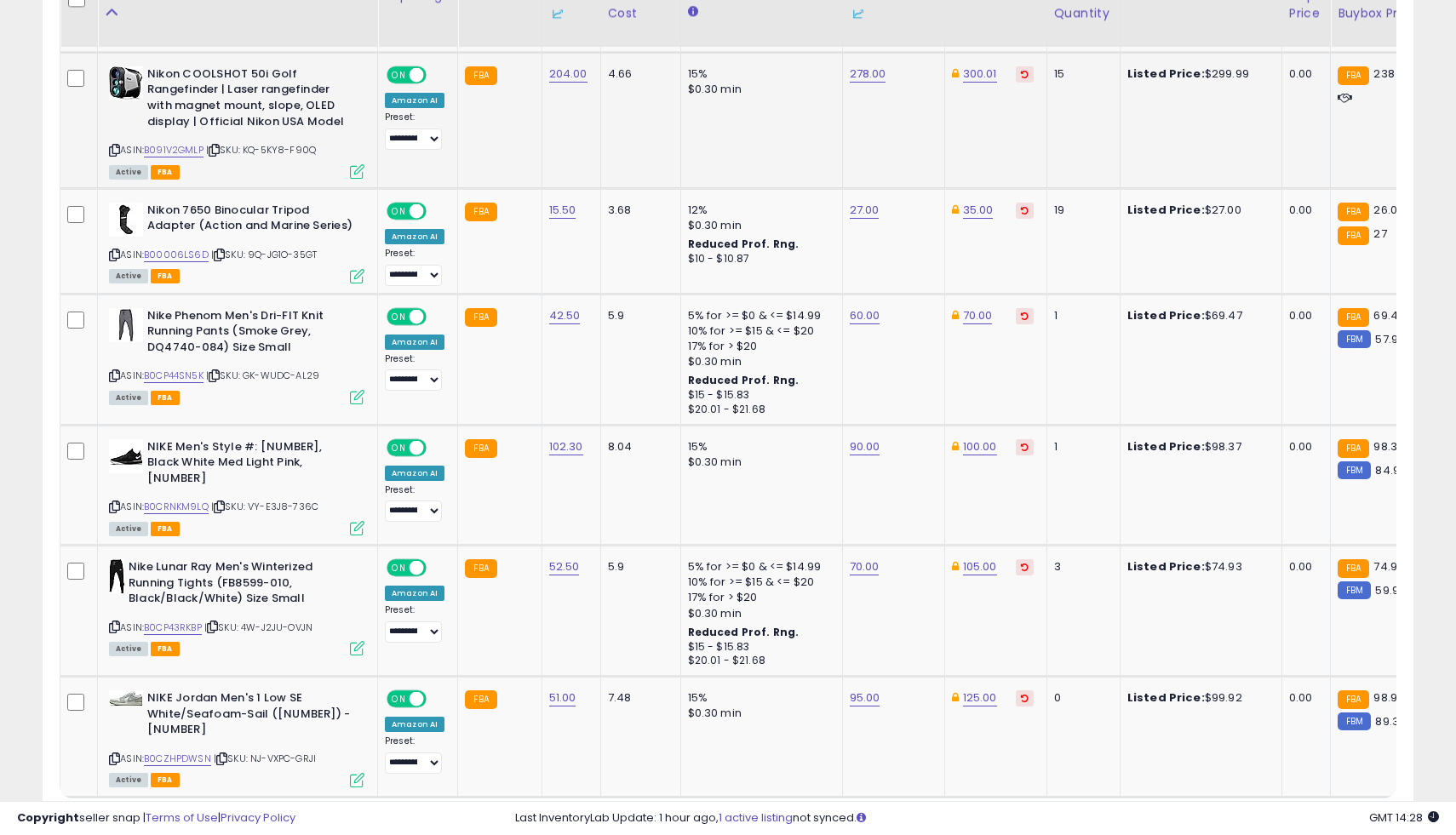 scroll, scrollTop: 3167, scrollLeft: 0, axis: vertical 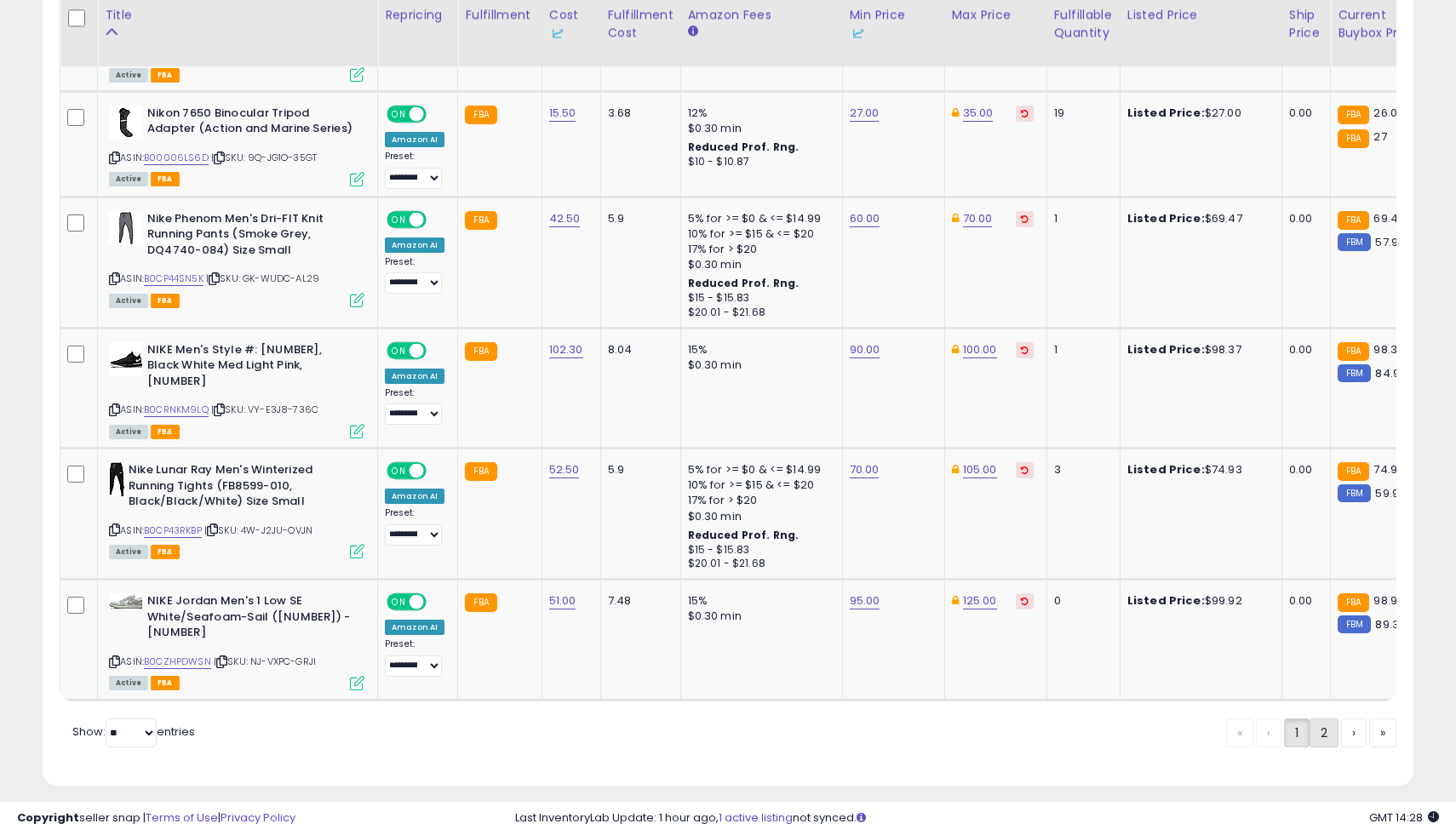 click on "2" 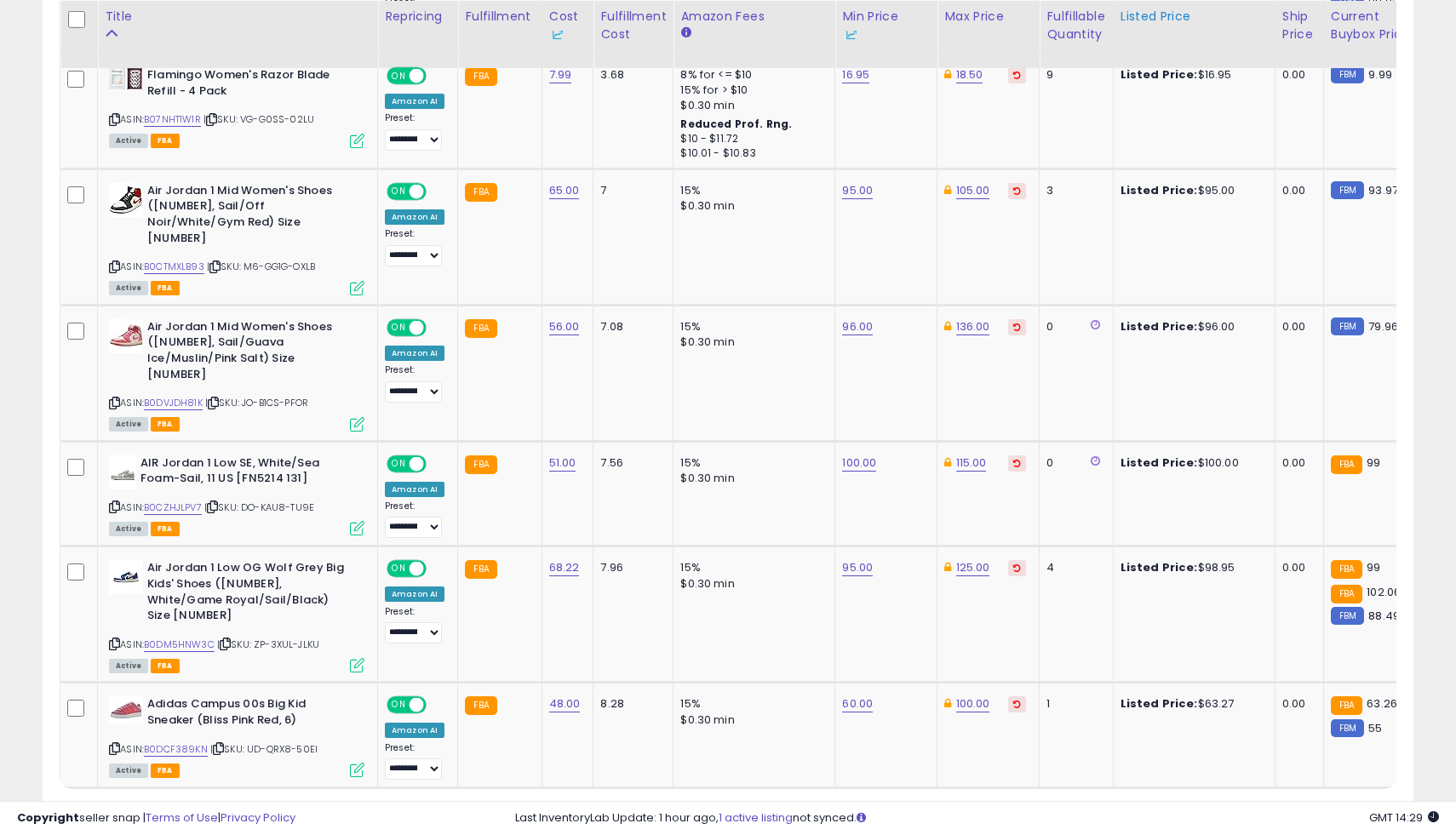 scroll, scrollTop: 1170, scrollLeft: 0, axis: vertical 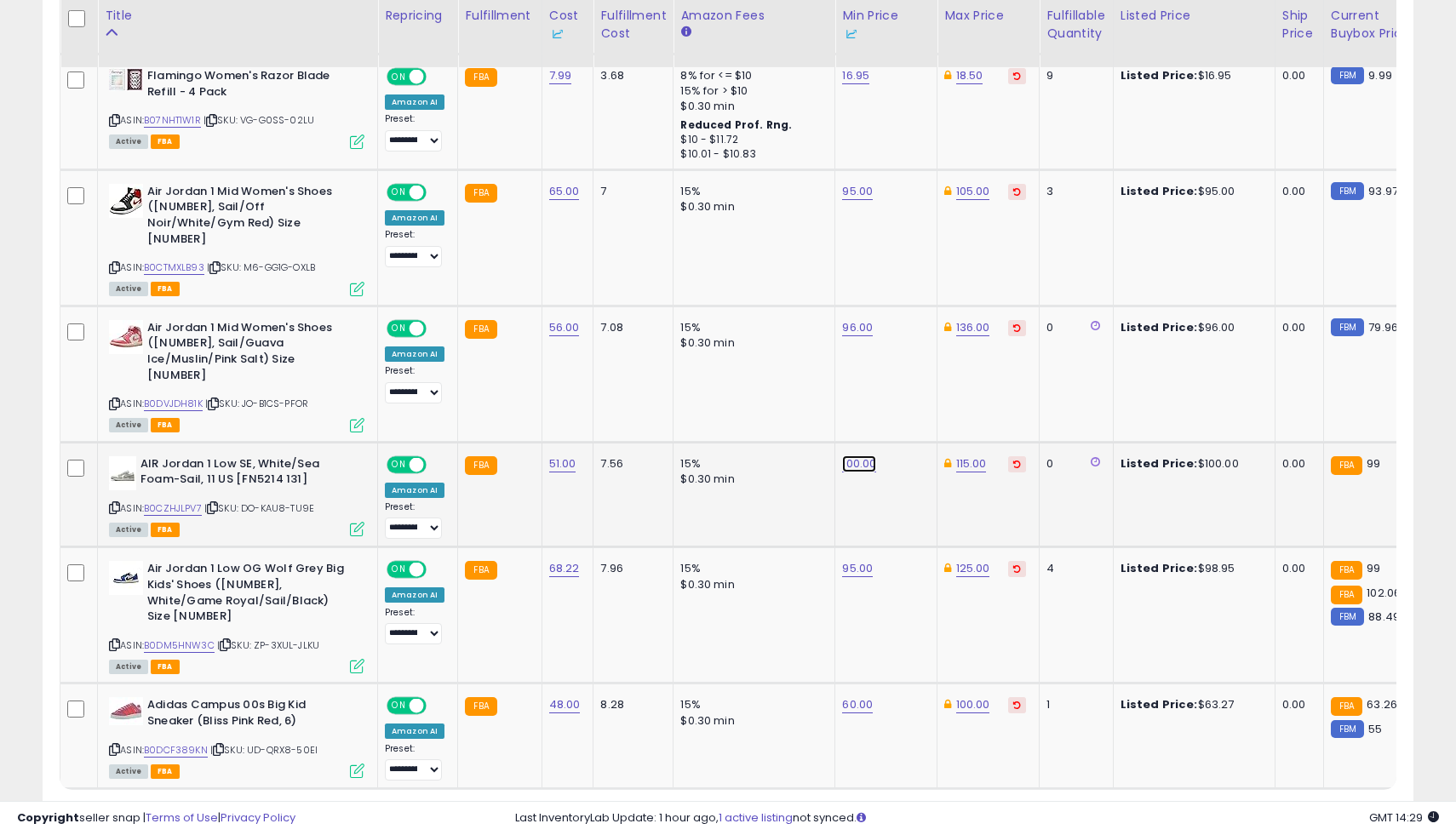click on "100.00" at bounding box center [857, -255] 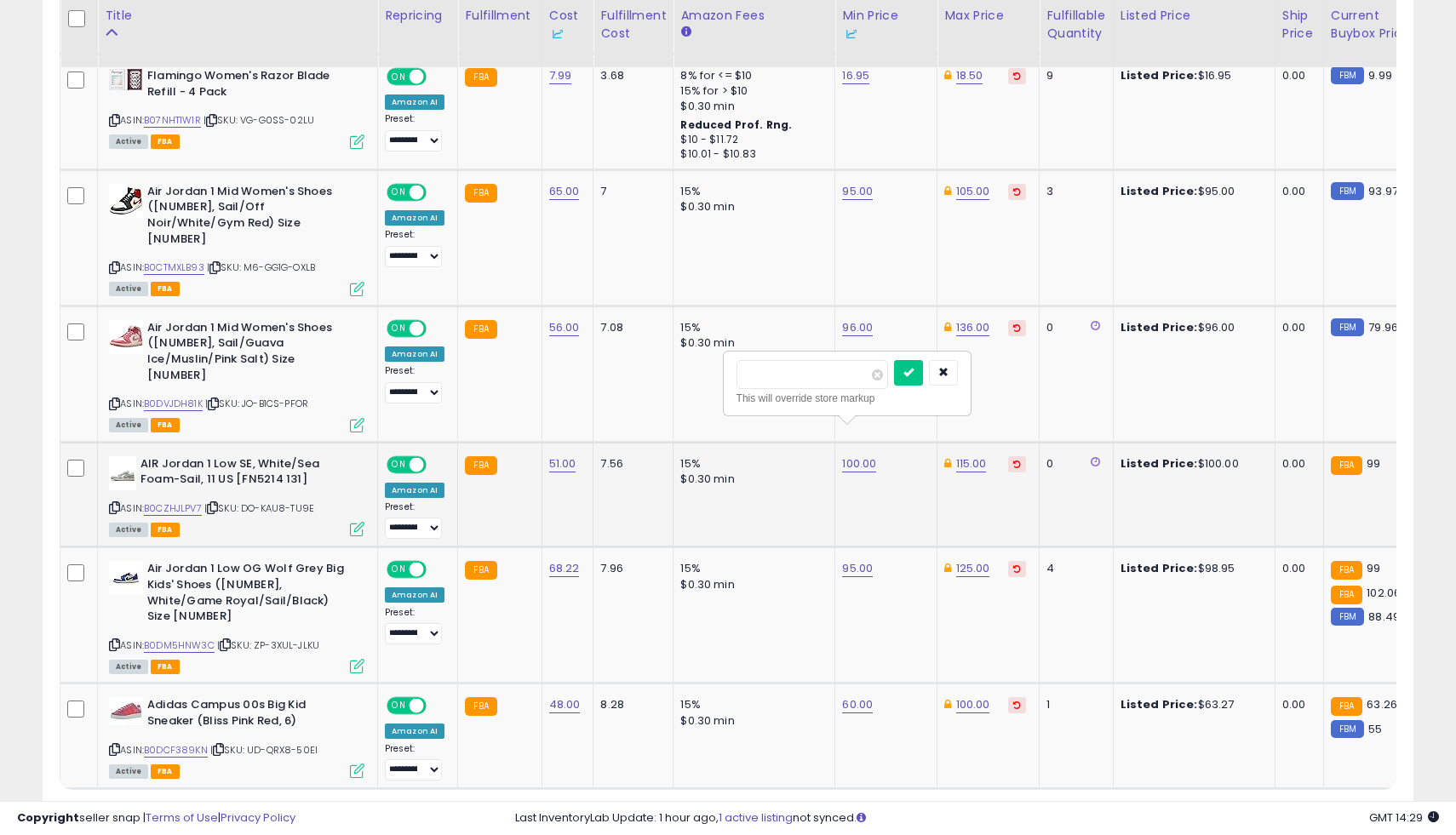 type on "*" 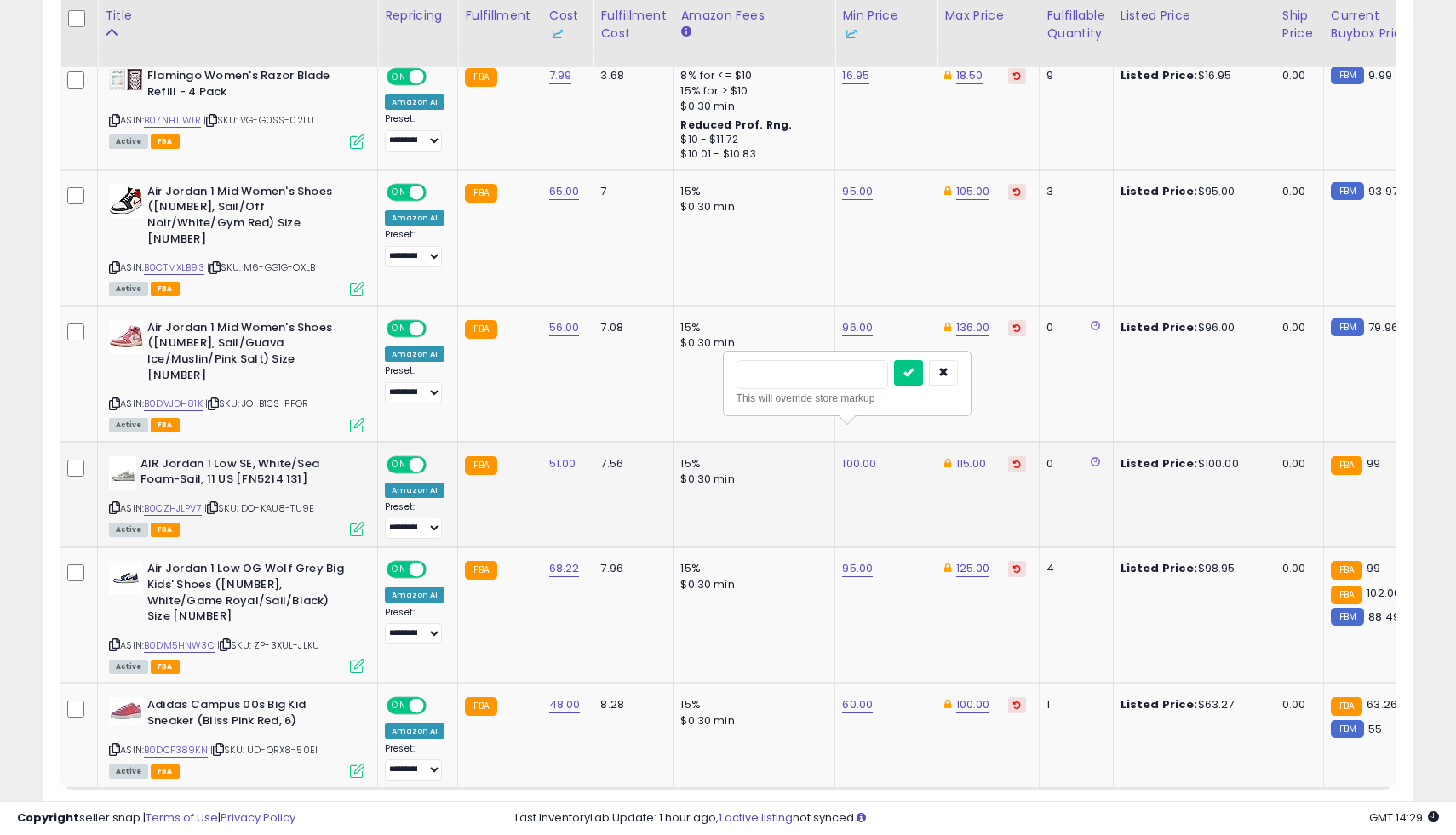 type 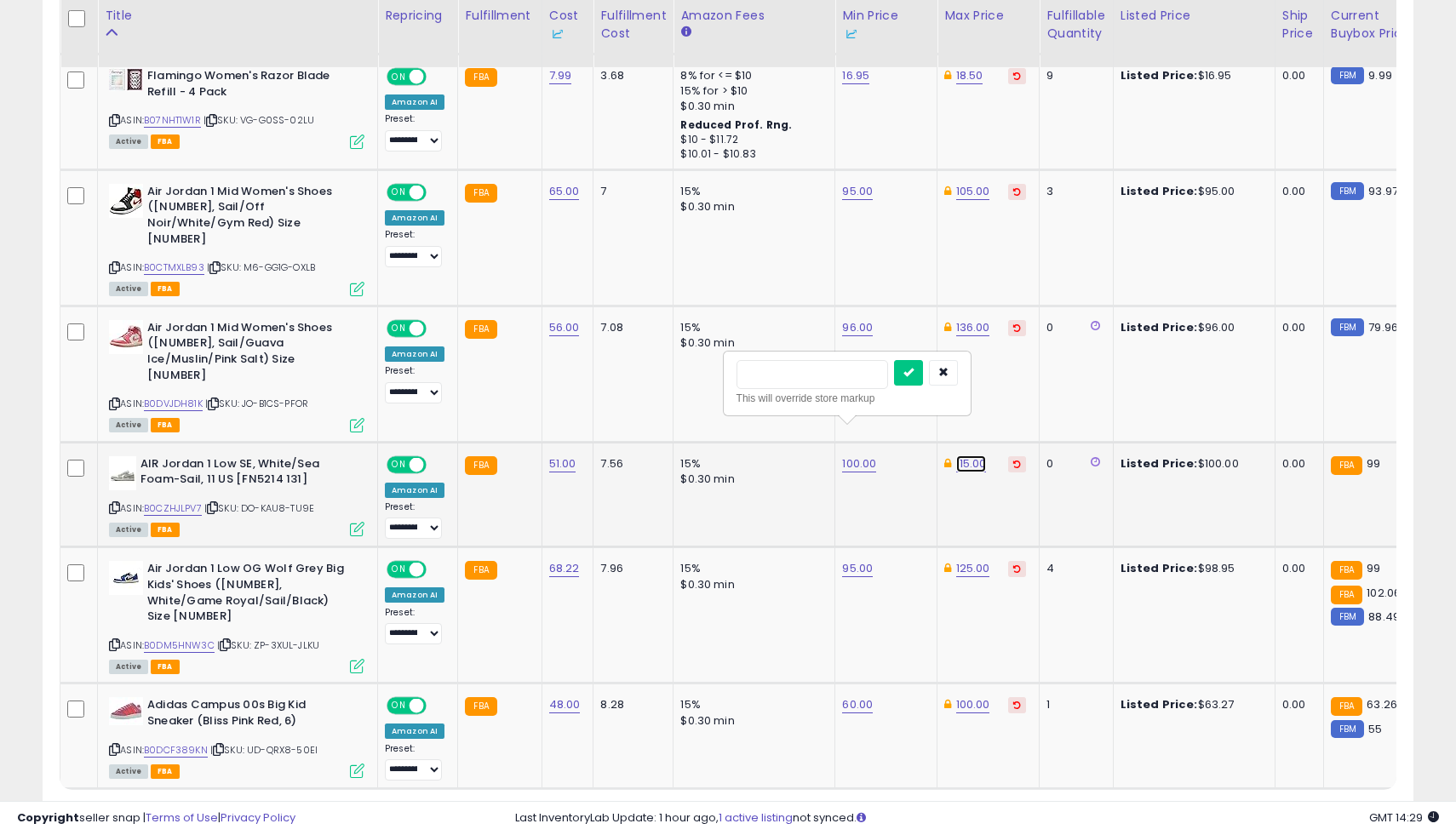 click on "115.00" at bounding box center (973, -255) 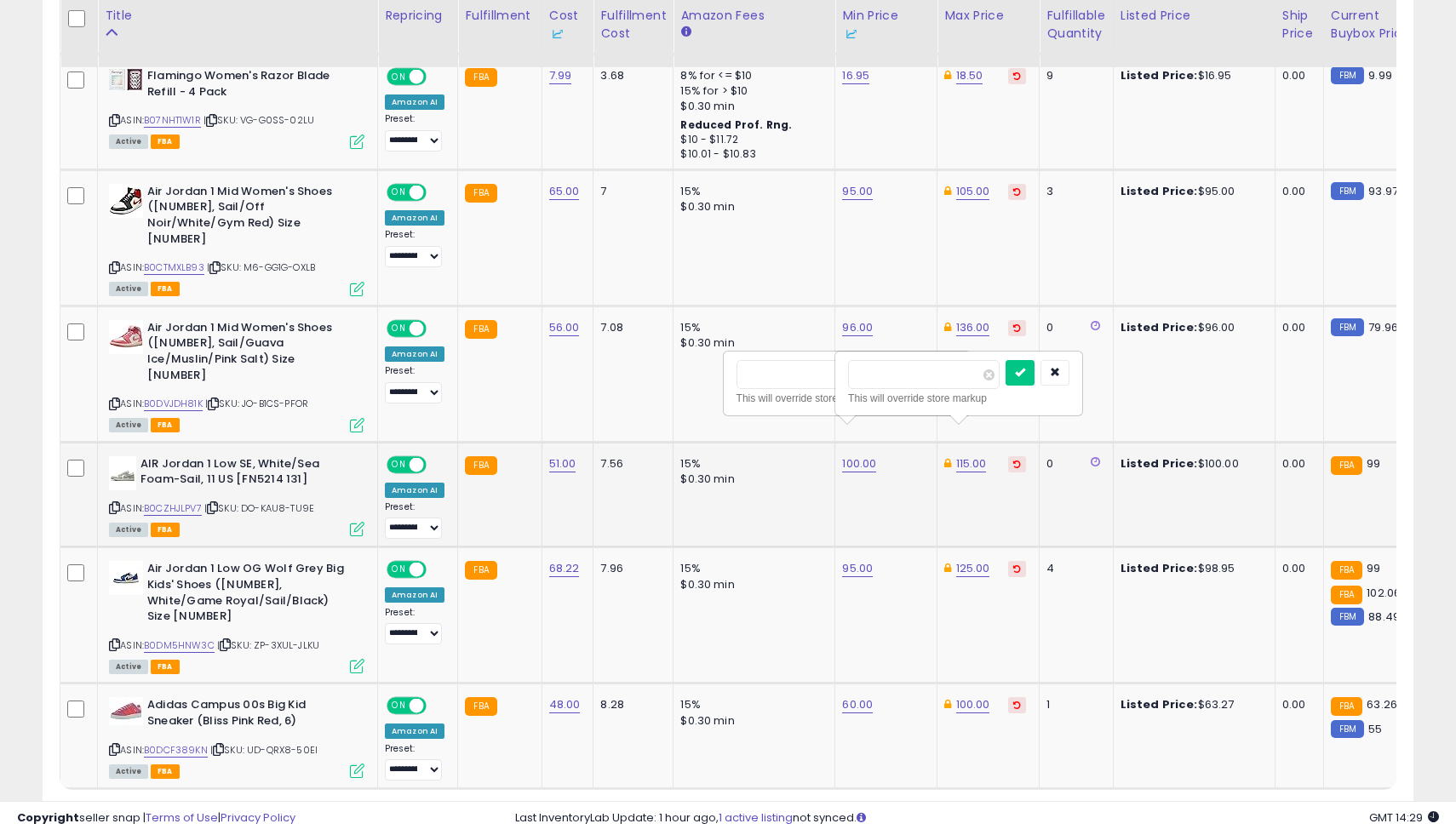 type on "***" 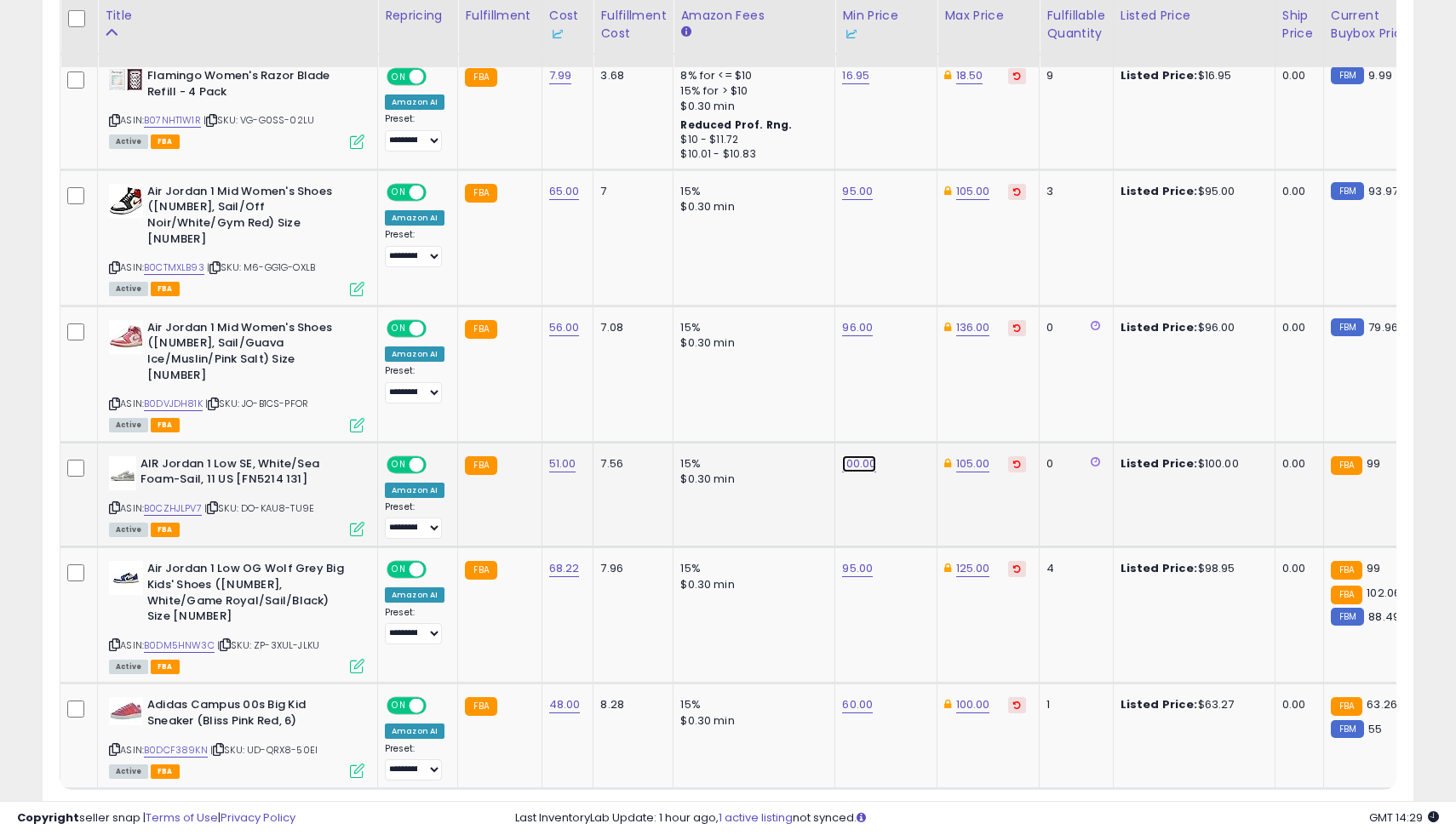 click on "100.00" at bounding box center [857, -255] 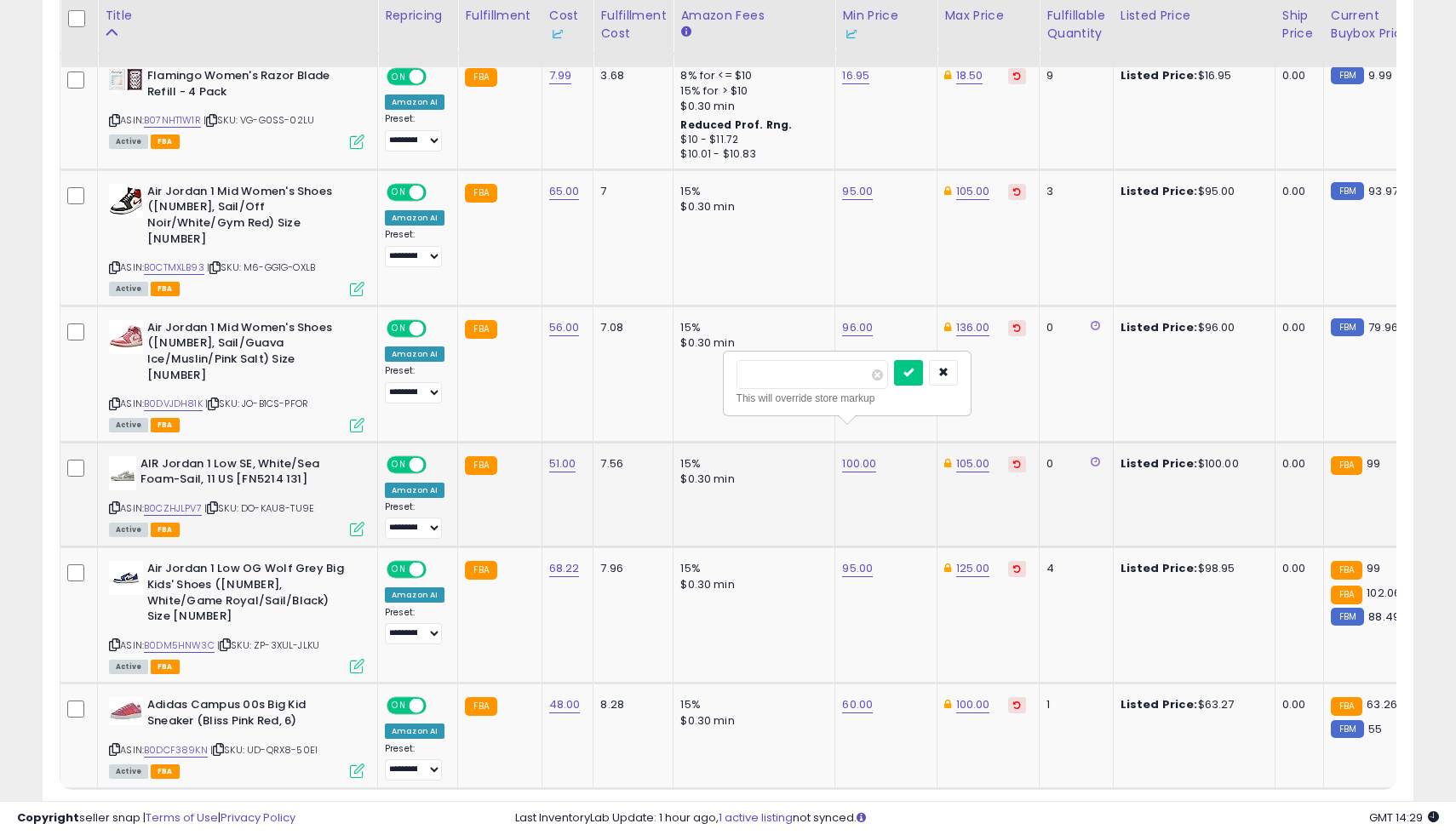 type on "*" 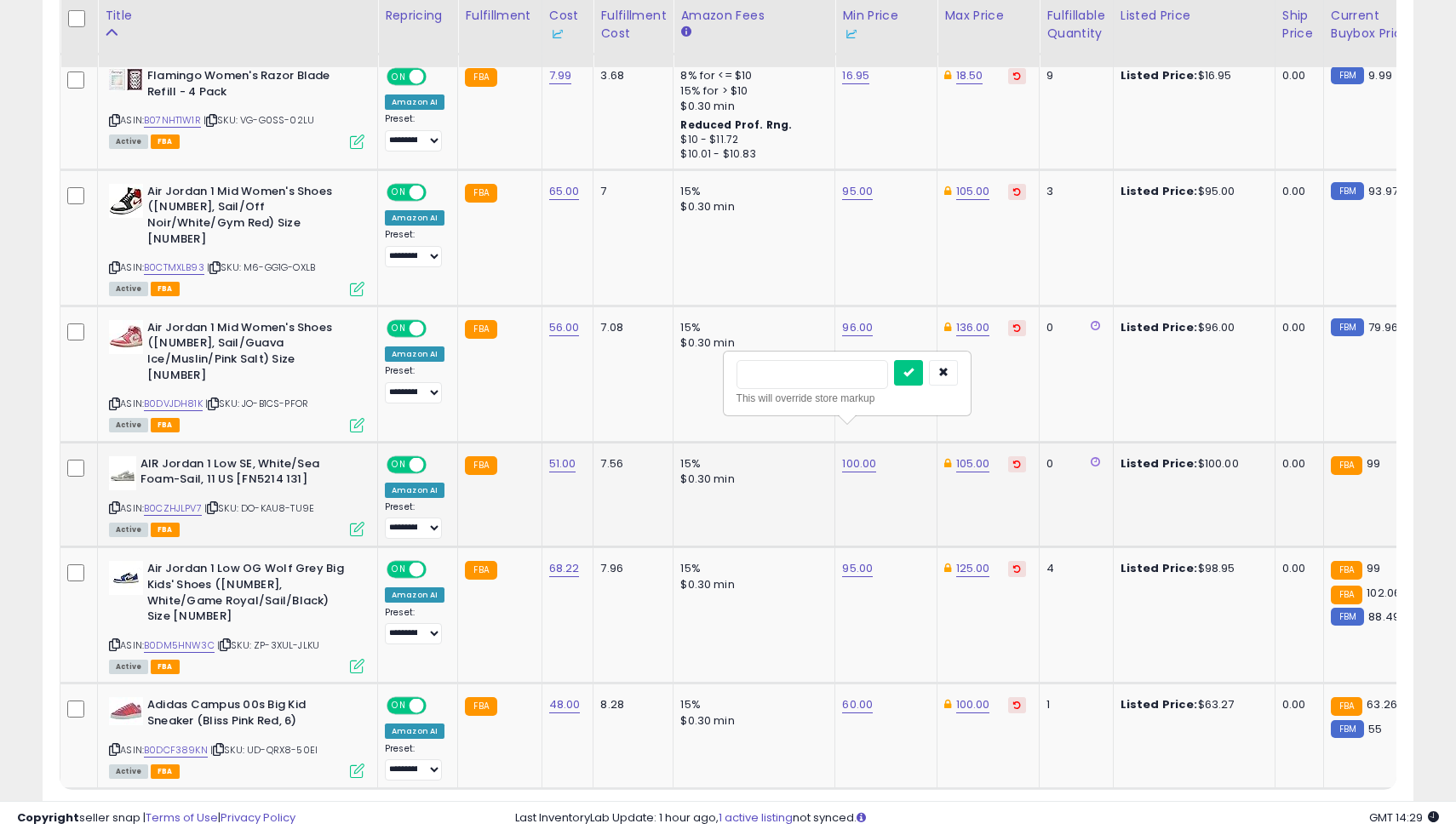 type on "**" 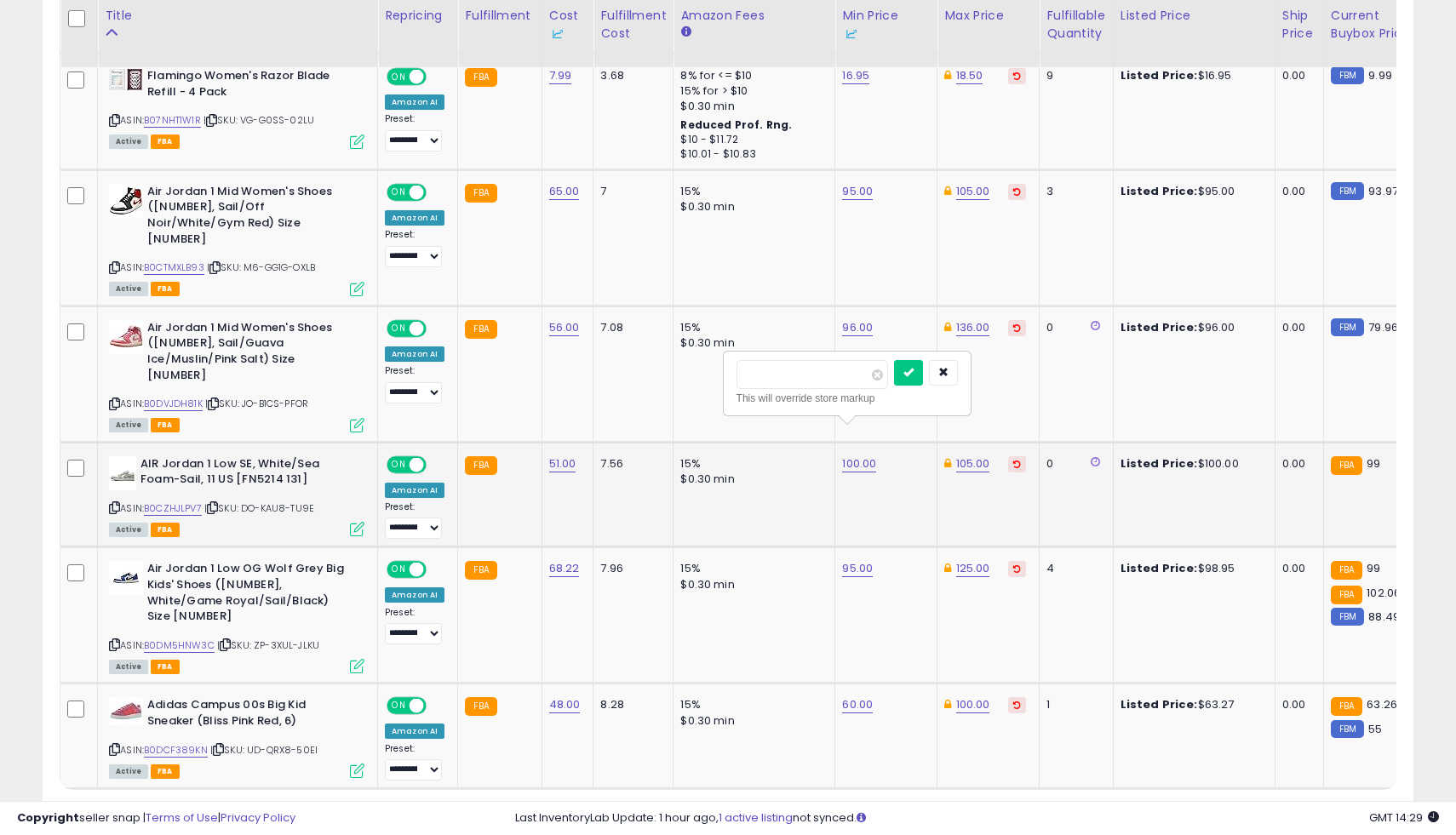 click at bounding box center (909, 373) 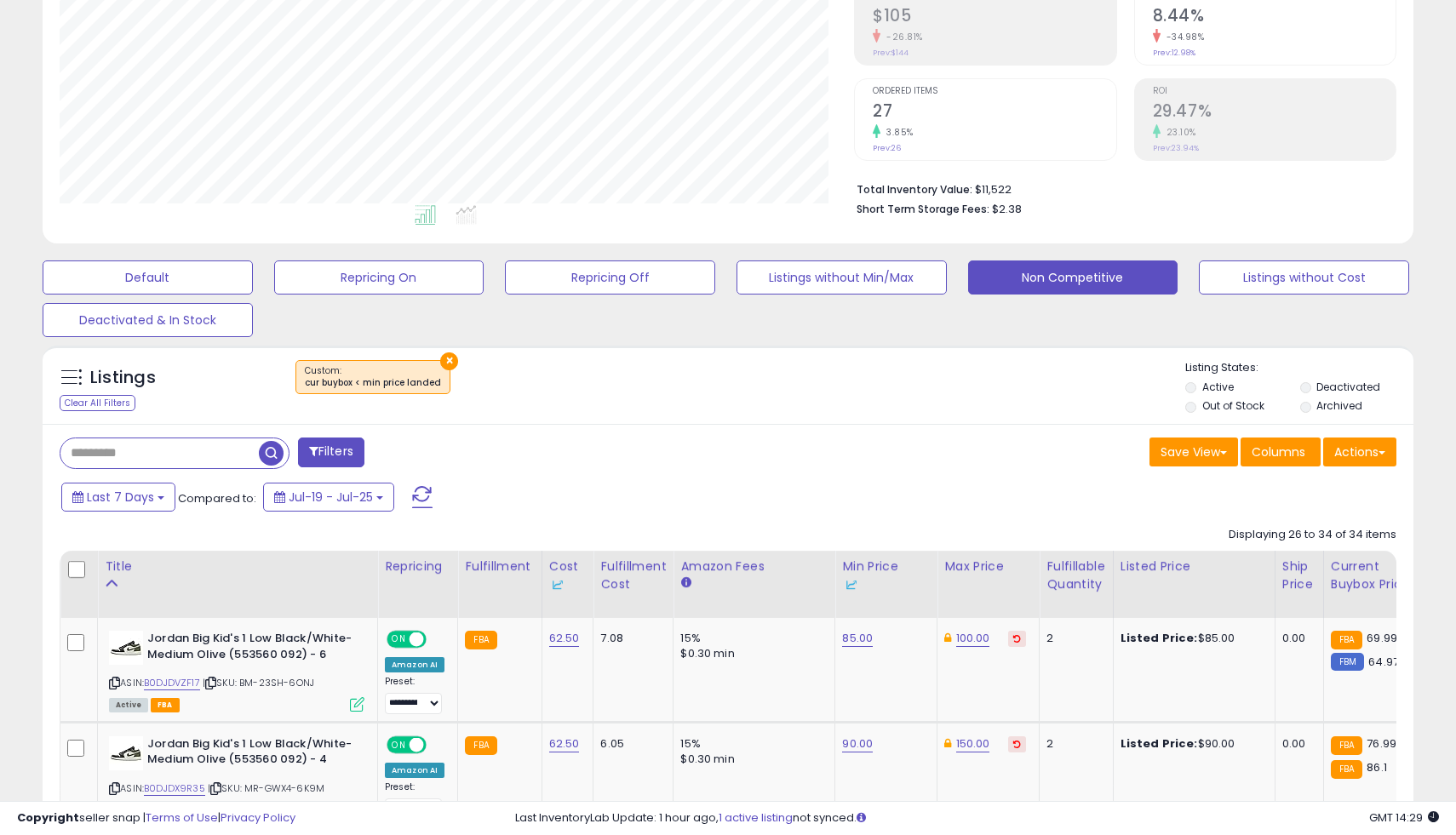 scroll, scrollTop: 0, scrollLeft: 0, axis: both 